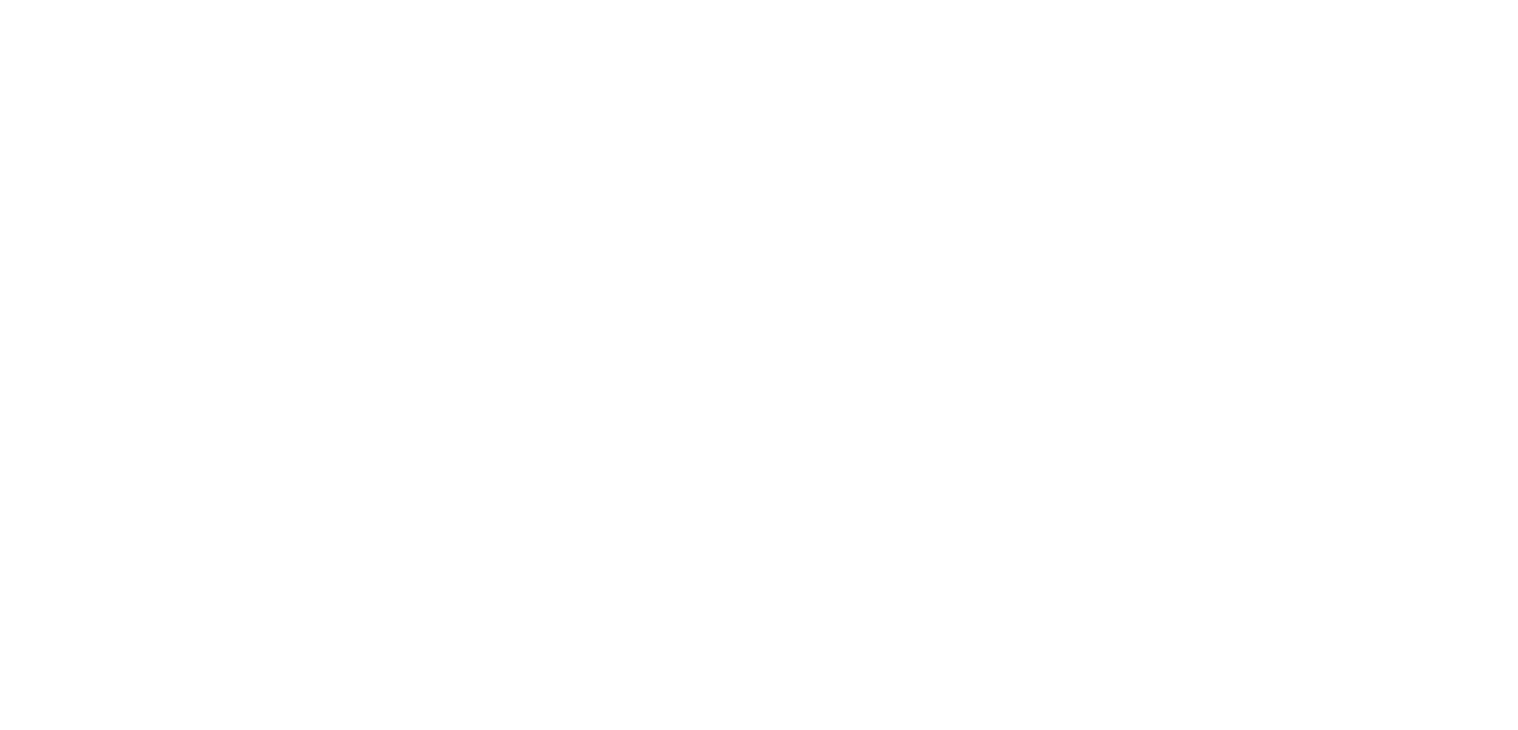 scroll, scrollTop: 0, scrollLeft: 0, axis: both 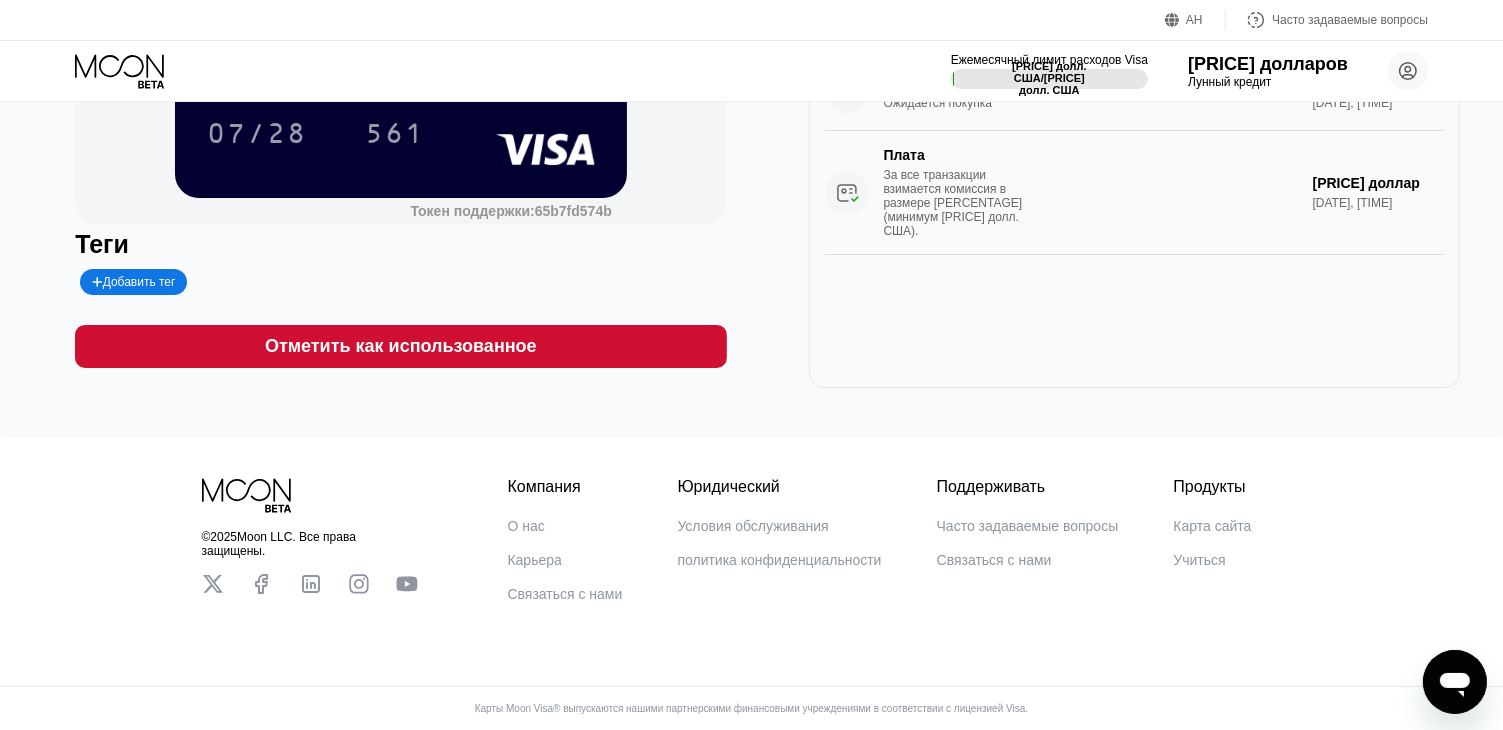 click on "Условия обслуживания" at bounding box center [753, 526] 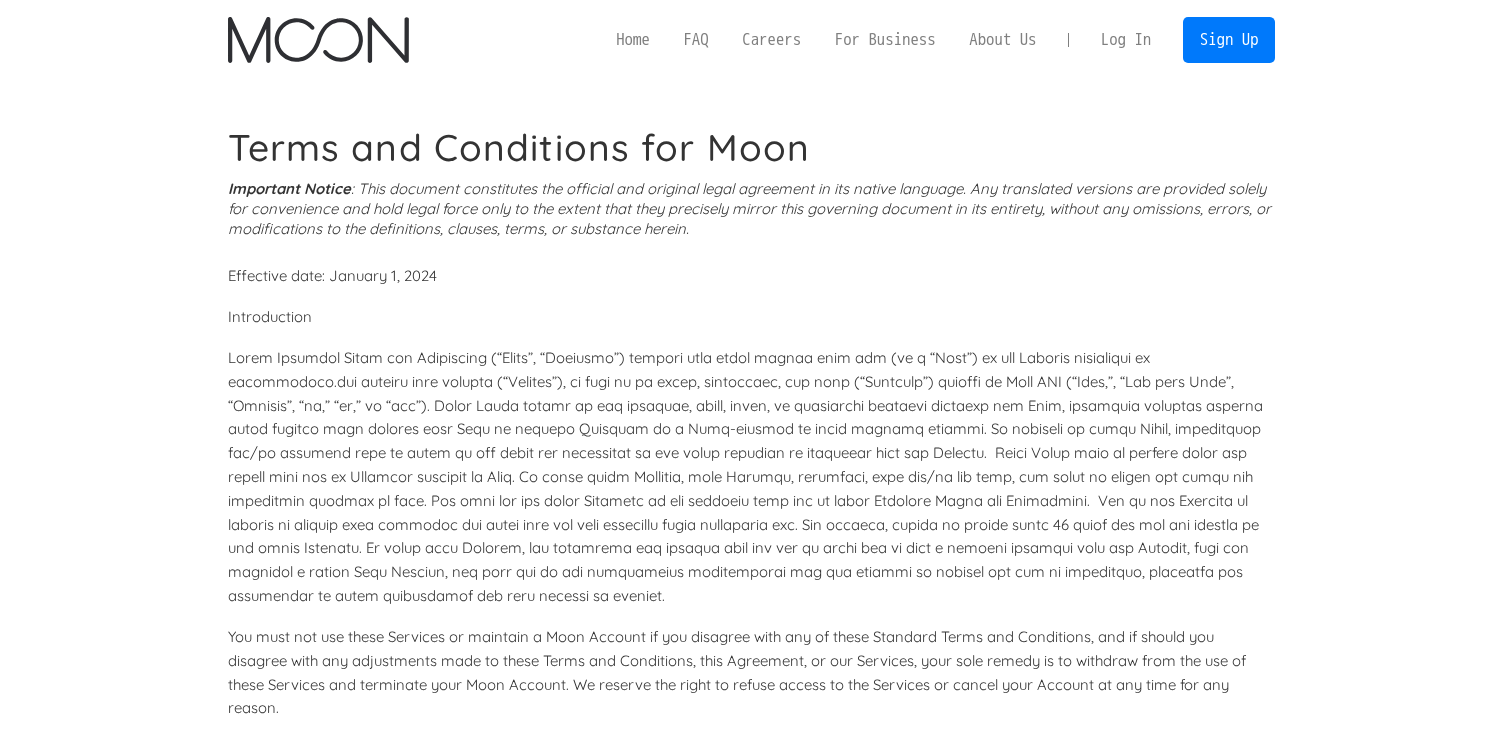 scroll, scrollTop: 0, scrollLeft: 0, axis: both 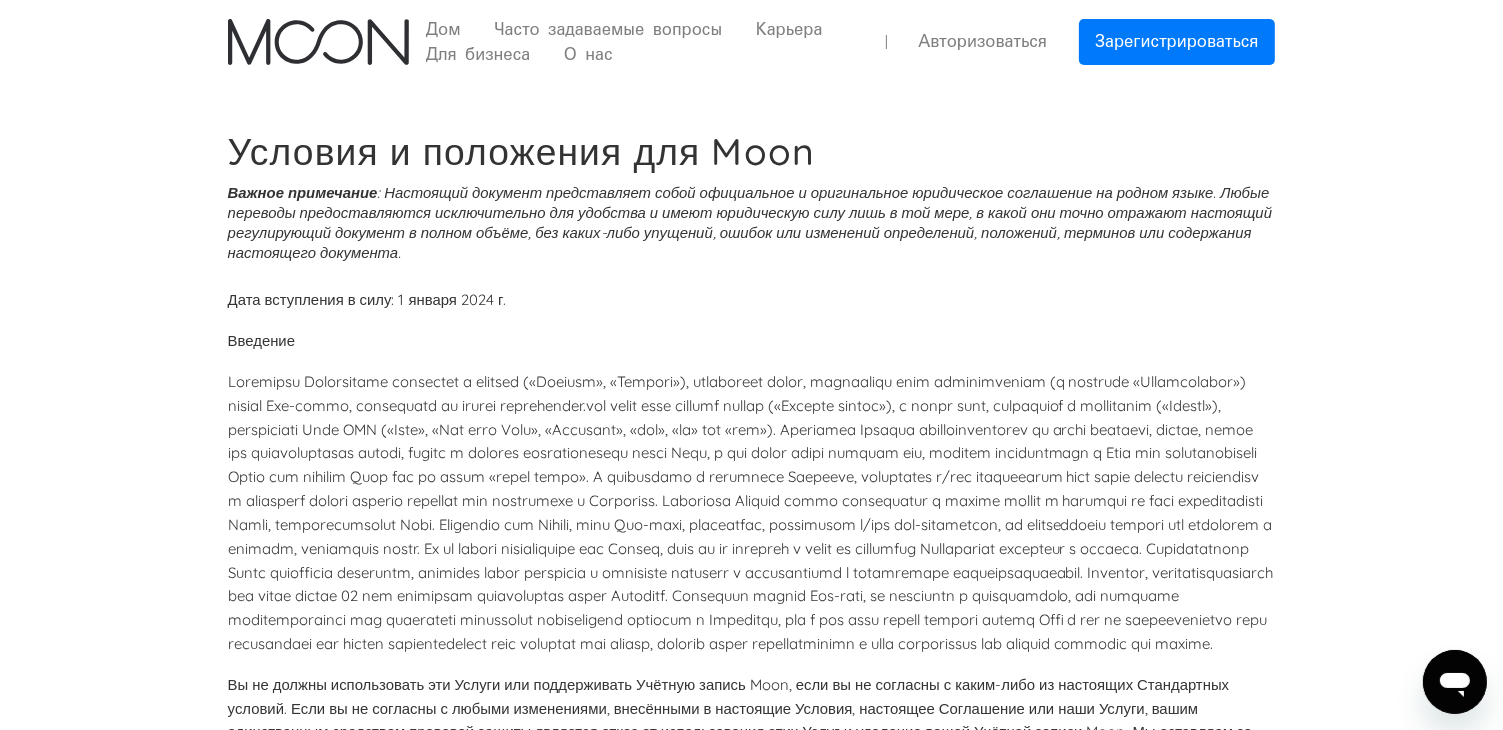 click on "Авторизоваться" at bounding box center [982, 41] 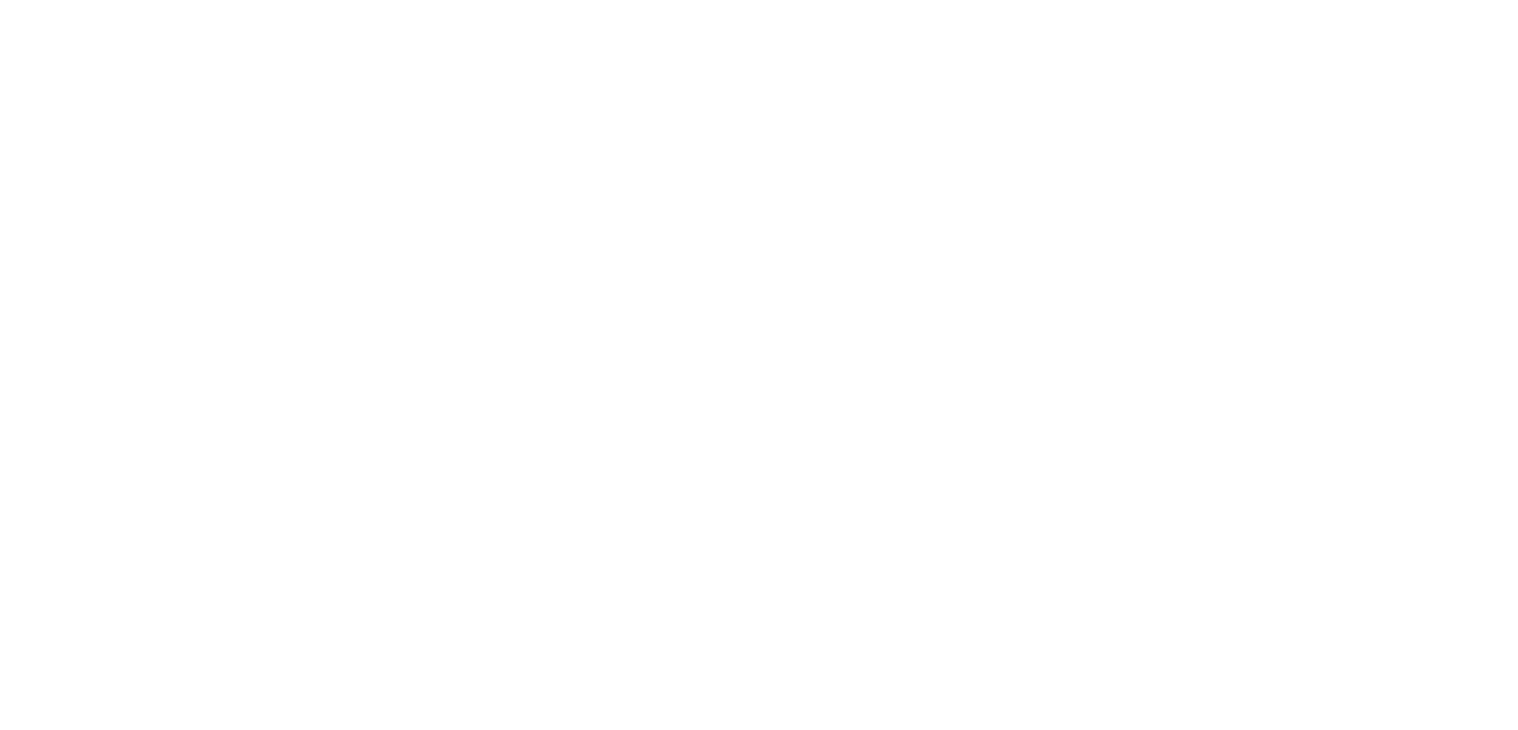 scroll, scrollTop: 0, scrollLeft: 0, axis: both 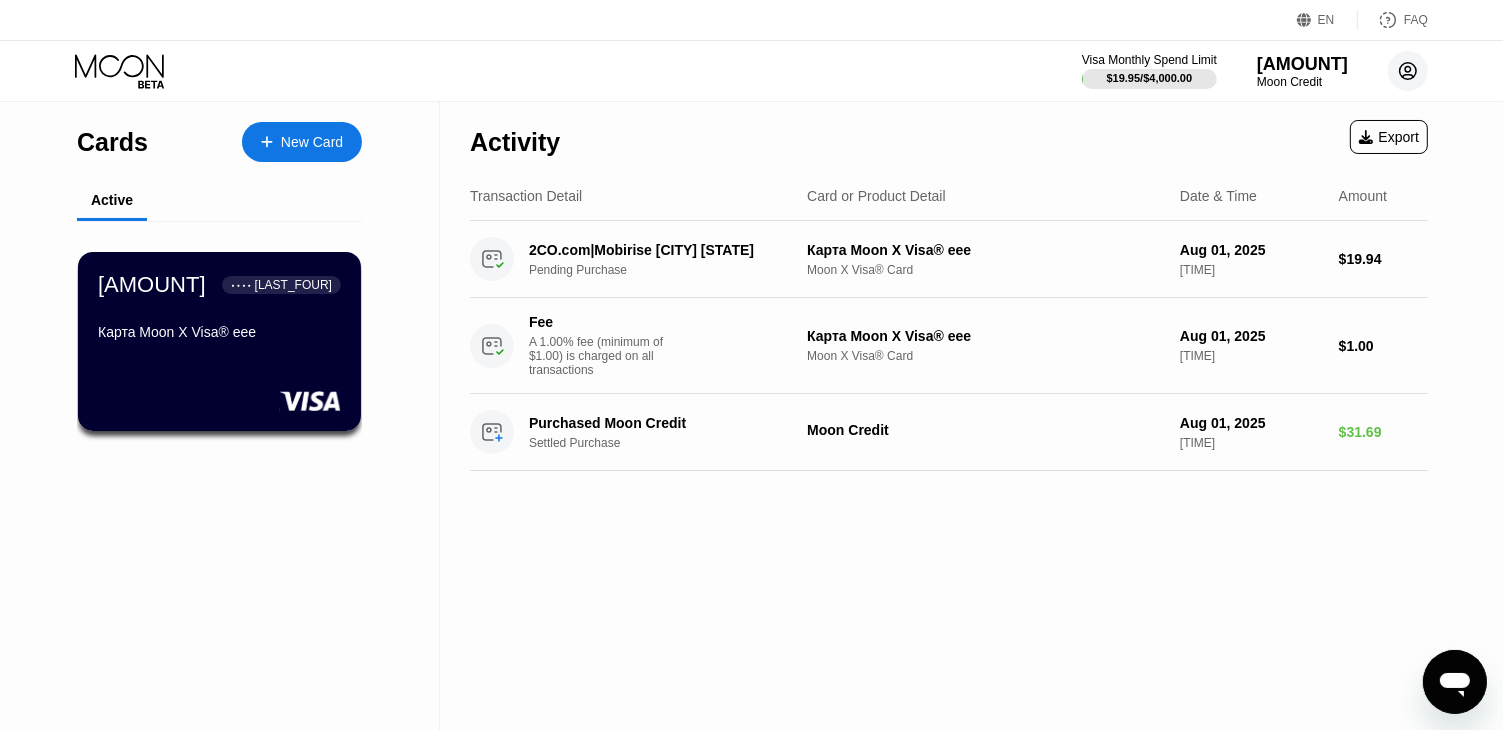 click 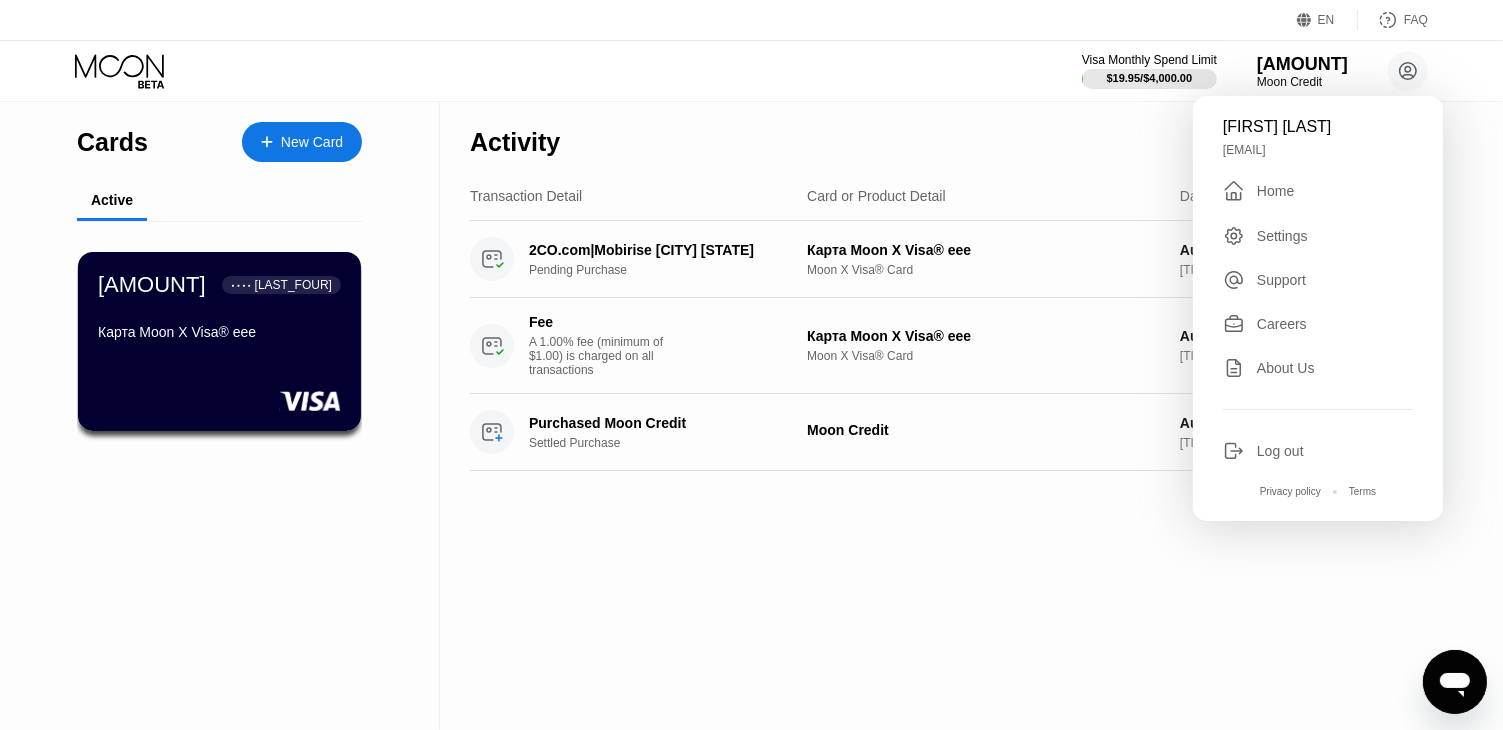 click on "Support" at bounding box center [1281, 280] 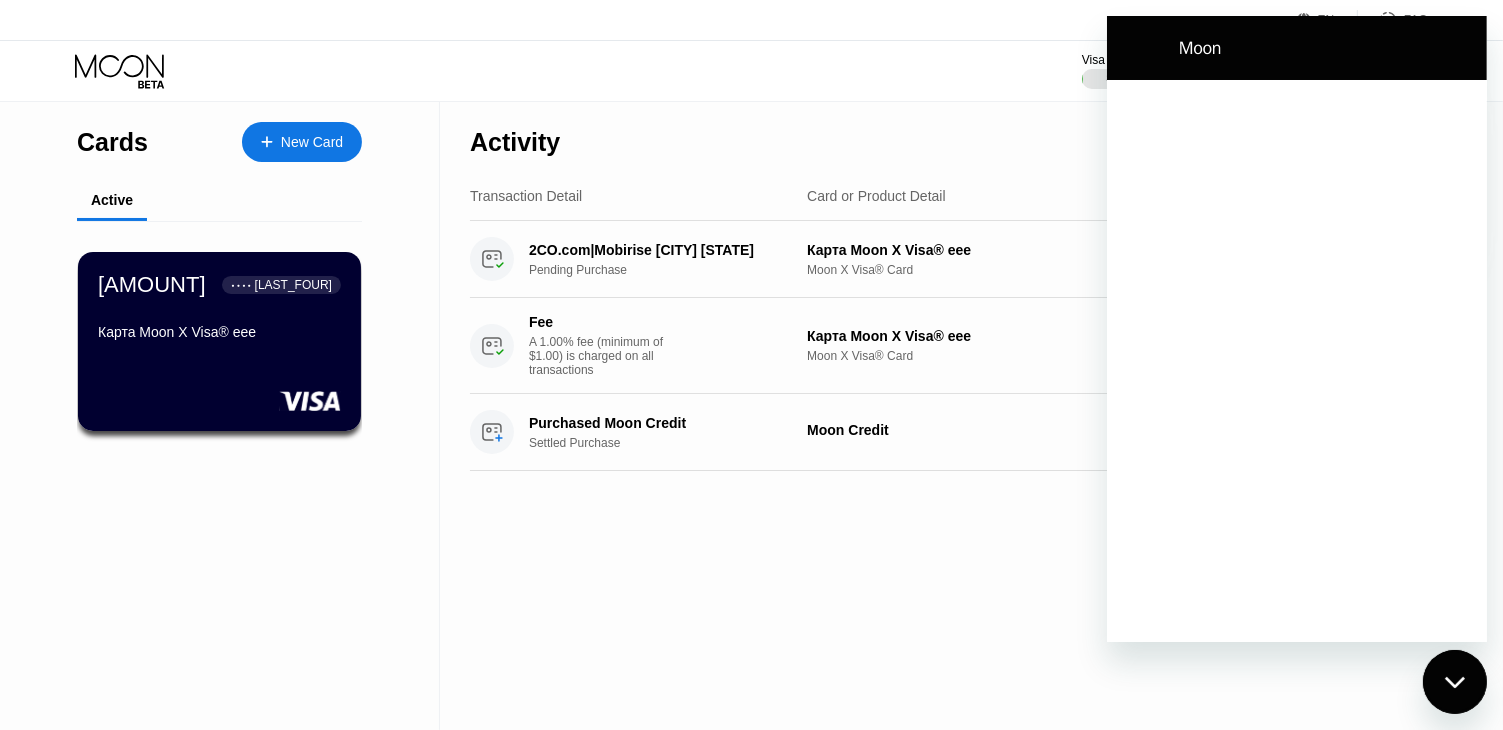 scroll, scrollTop: 0, scrollLeft: 0, axis: both 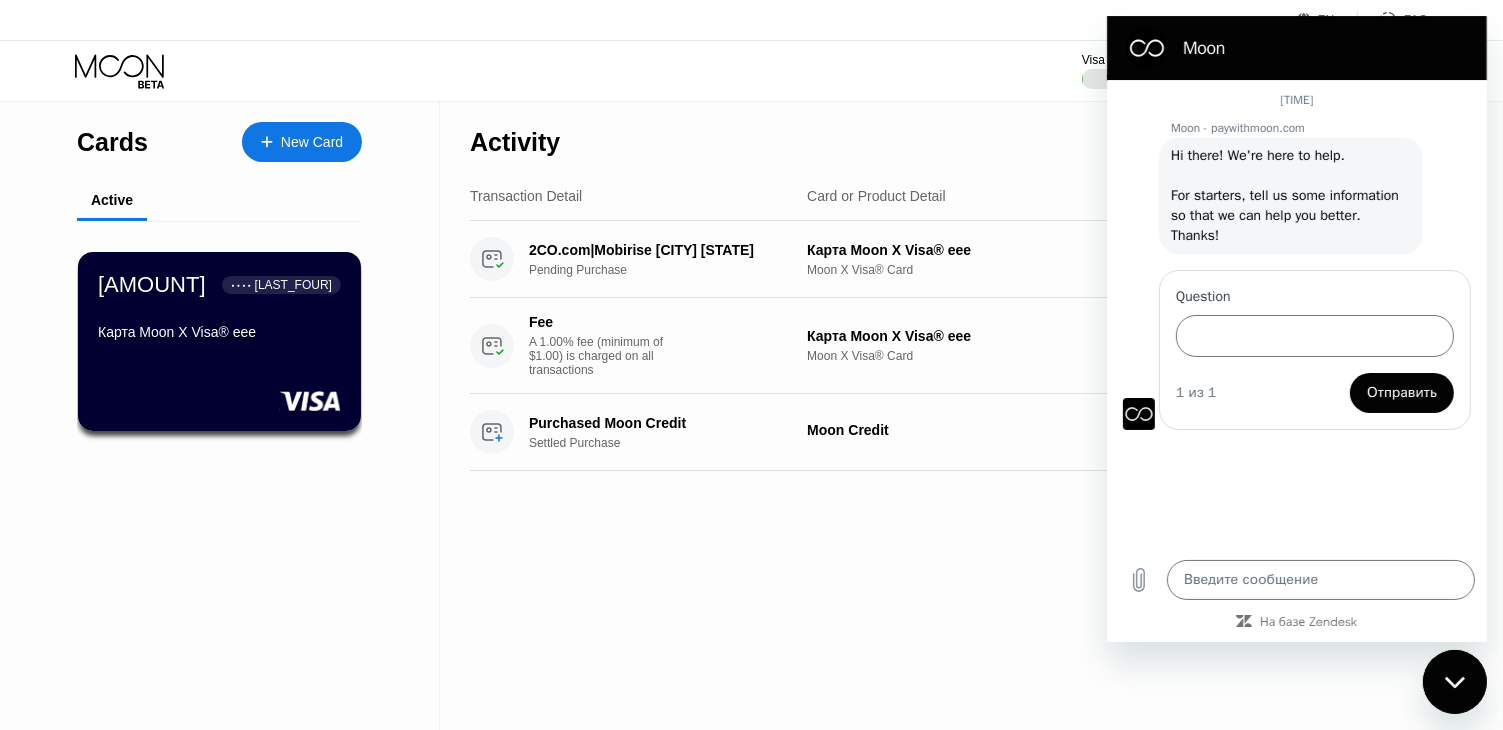 click on "Activity Export" at bounding box center (949, 137) 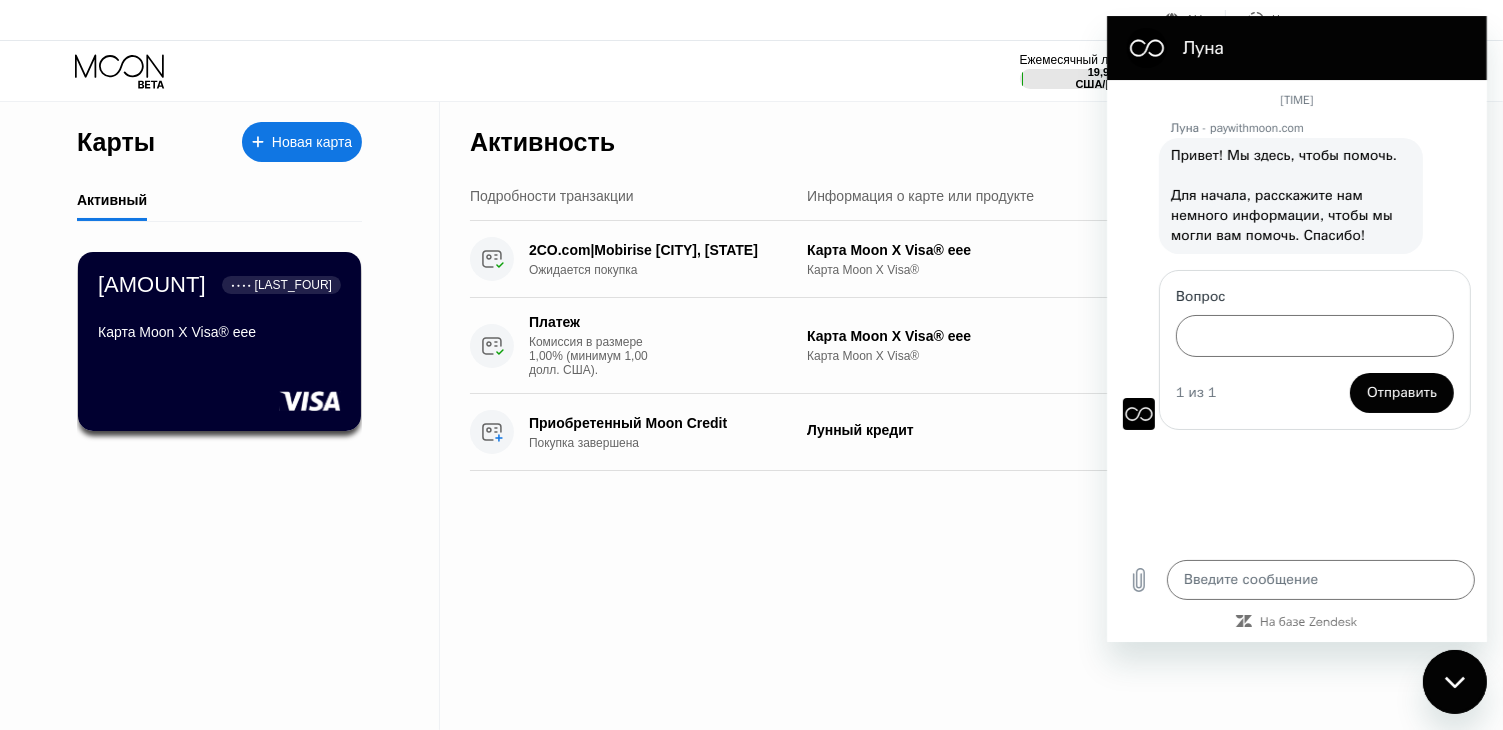 click on "Активность Экспорт" at bounding box center (949, 137) 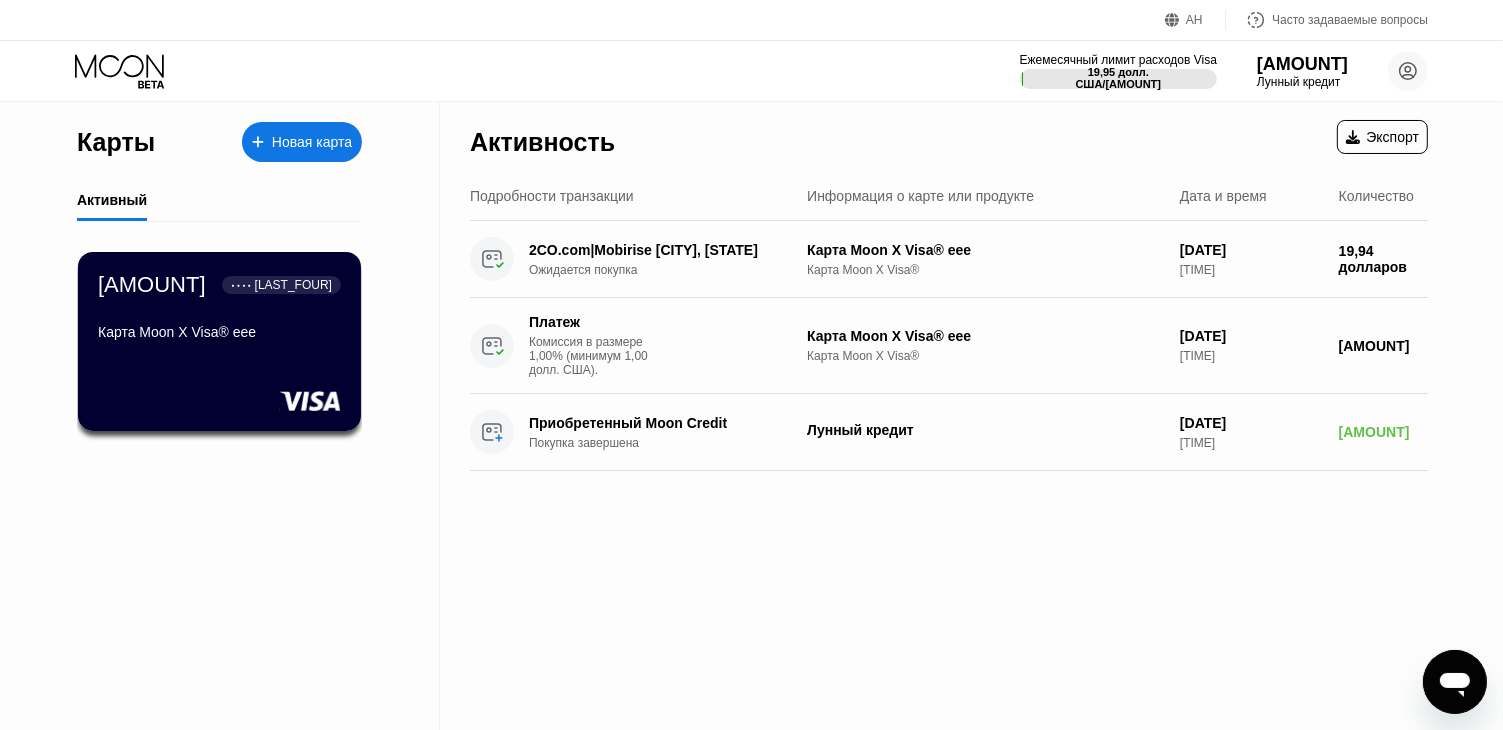 click on "Часто задаваемые вопросы" at bounding box center (1350, 20) 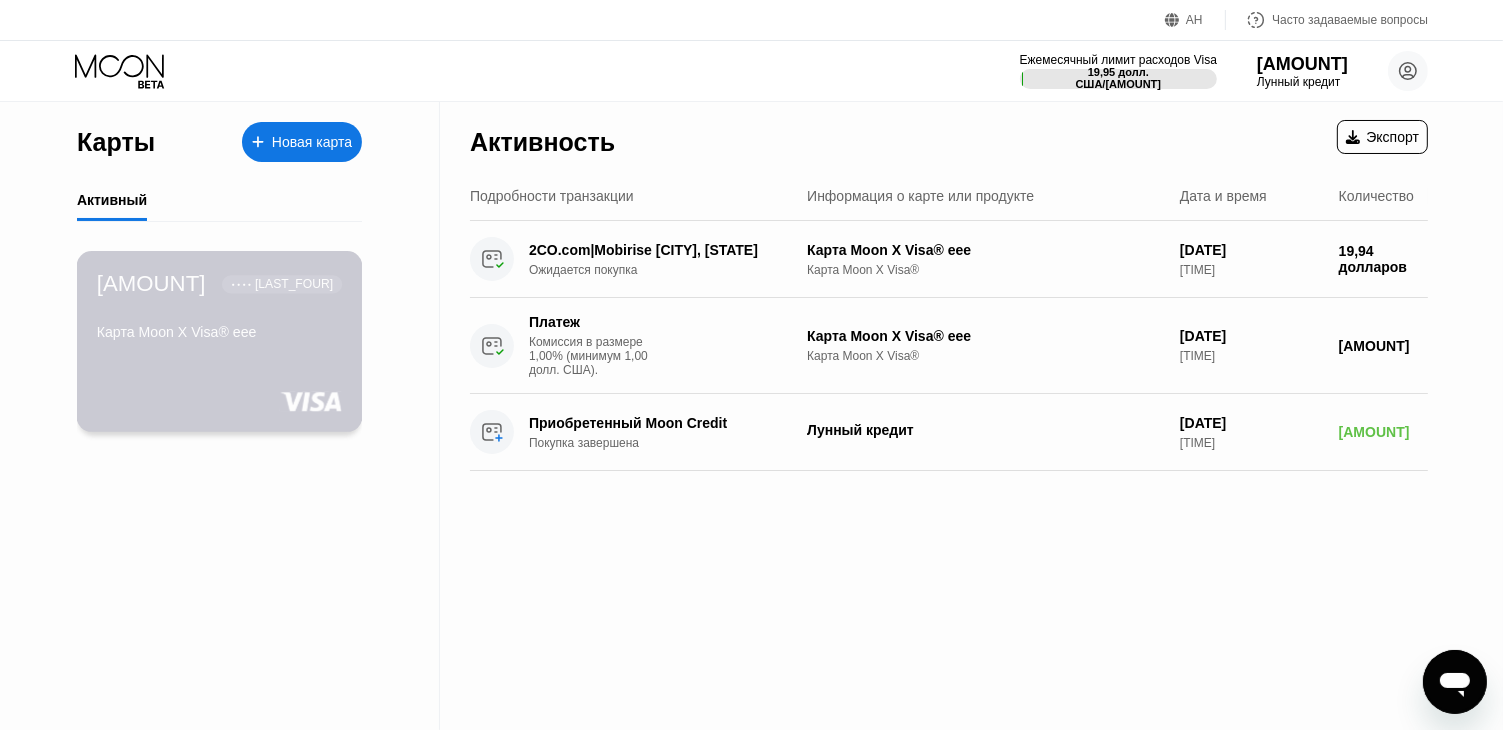 click on "10,74 долларов ● ● ● ● 3478 Карта My Moon X Visa® eee" at bounding box center [219, 309] 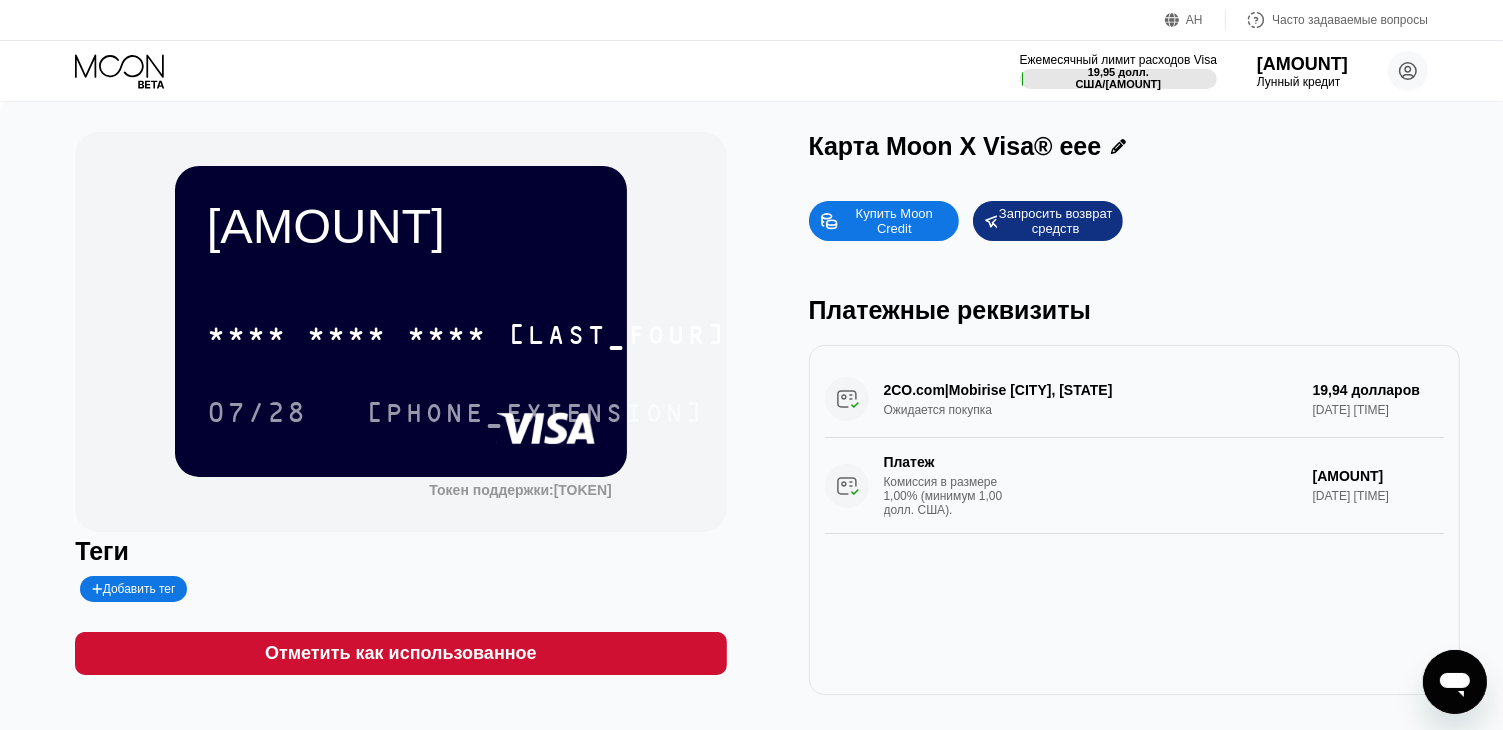 click on "10,74 долларов *  *  *  * *  *  *  * *  *  *  * 3478 07/28 561" at bounding box center (401, 321) 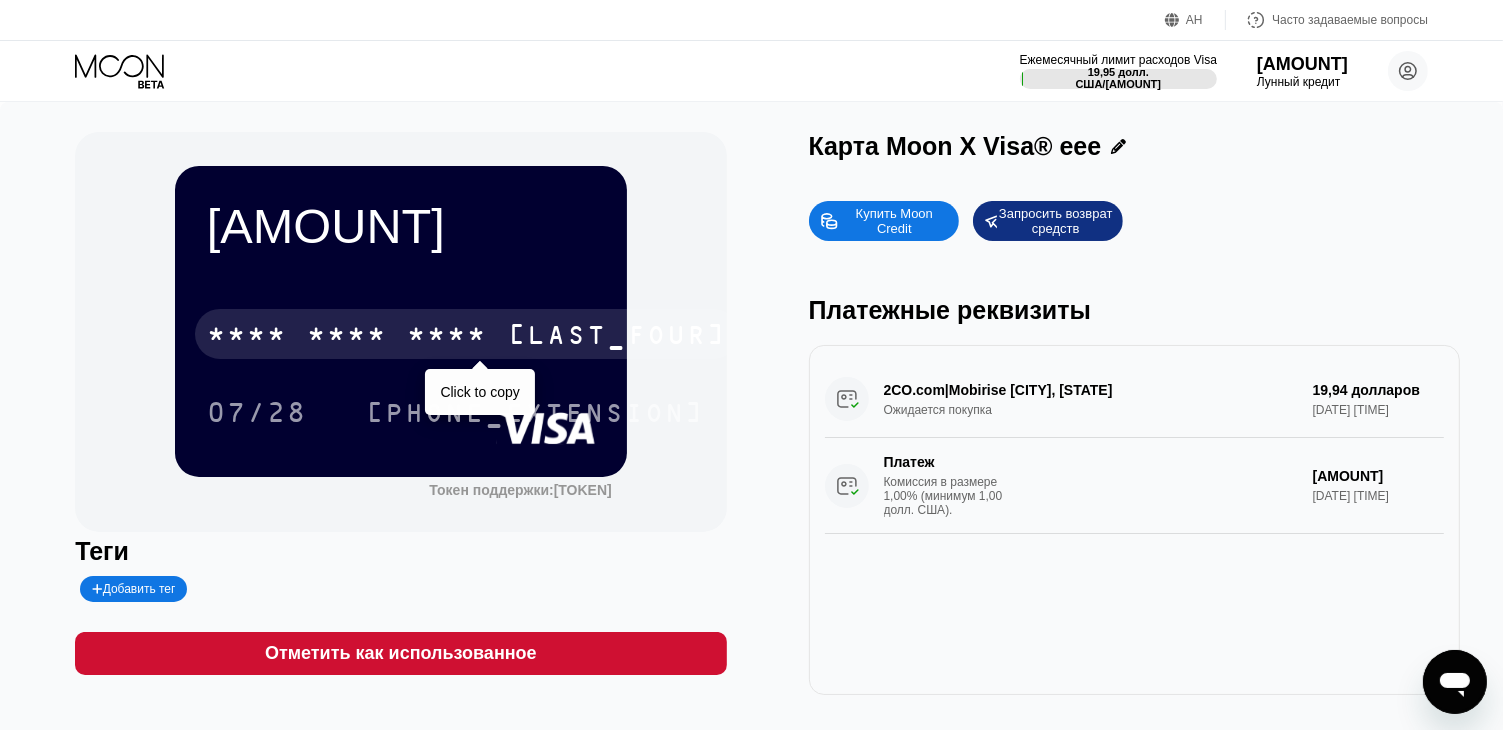 click on "3478" at bounding box center [617, 337] 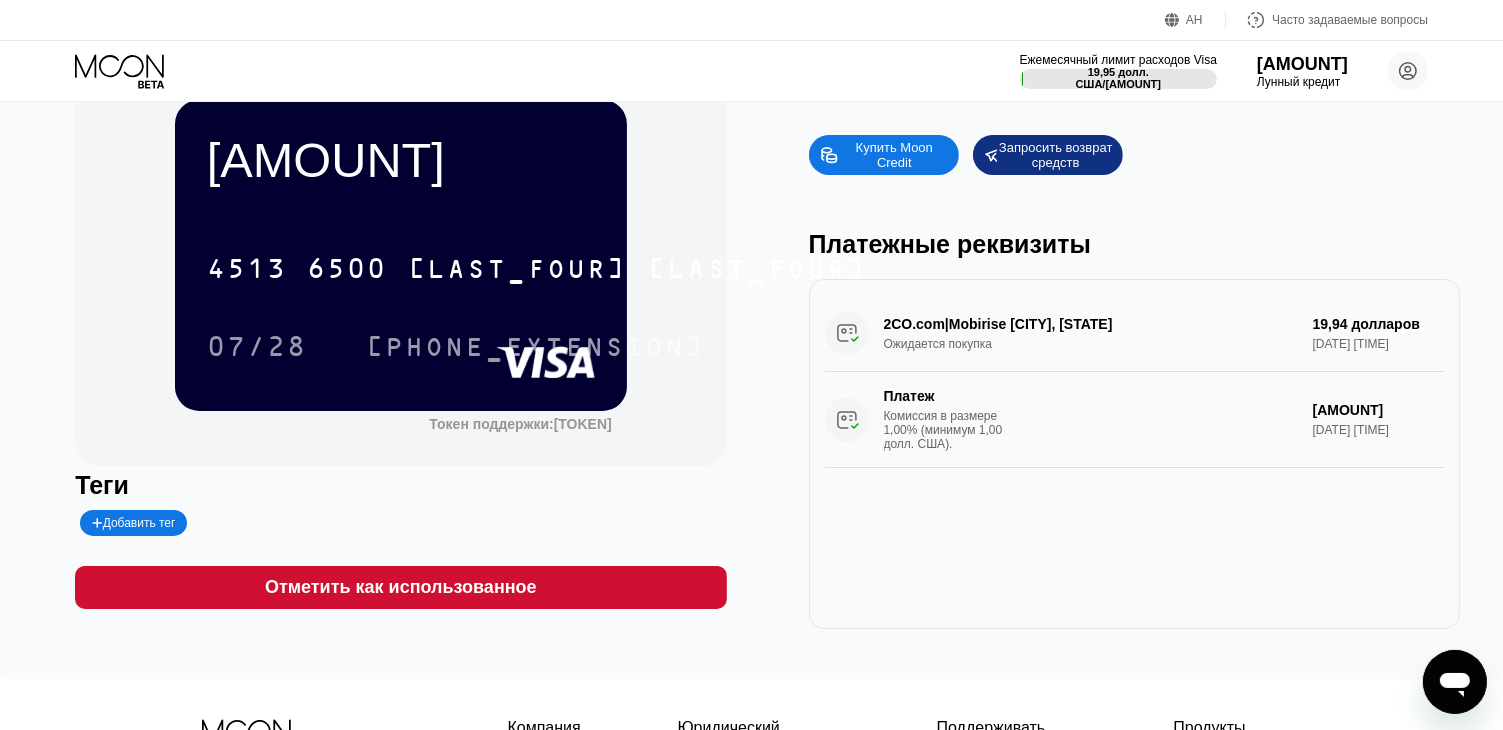 scroll, scrollTop: 100, scrollLeft: 0, axis: vertical 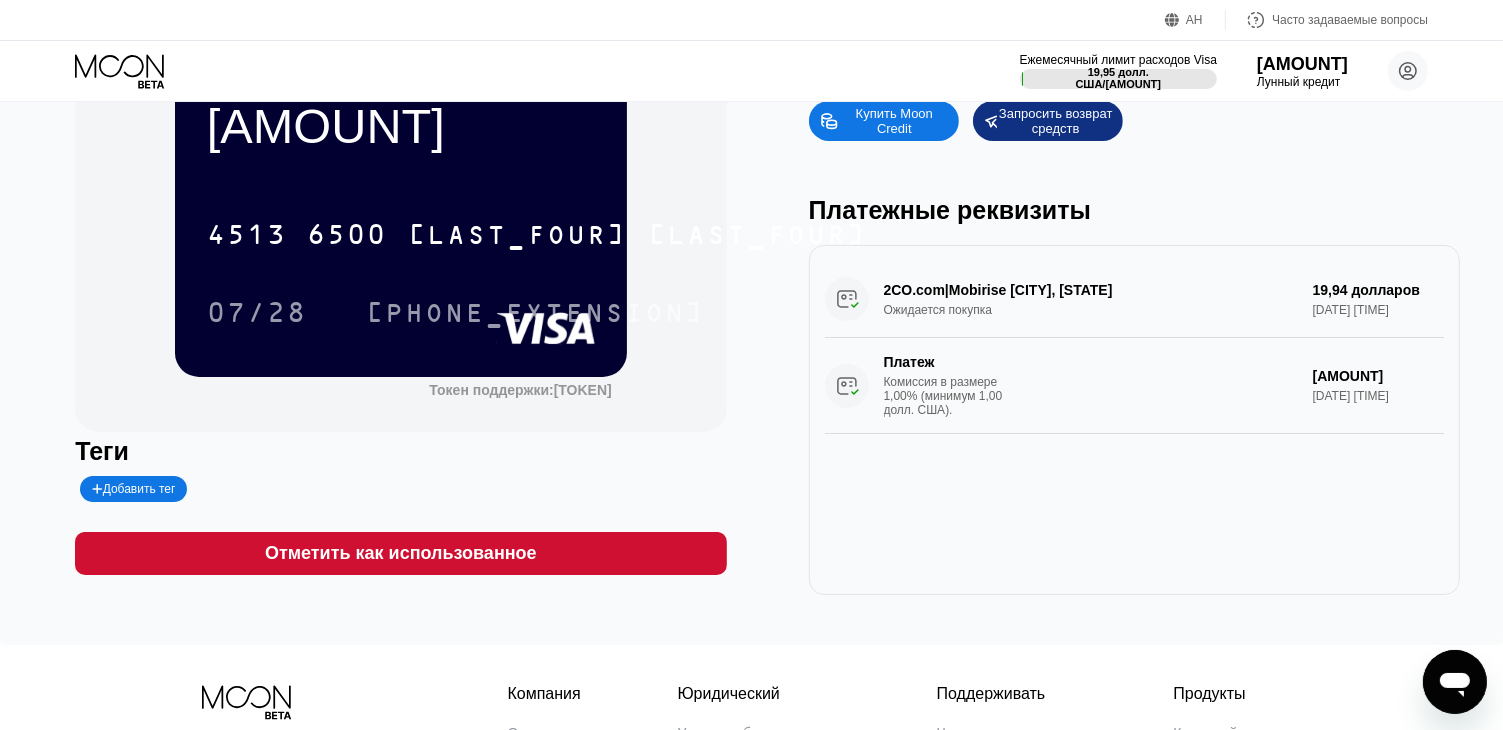 click at bounding box center [1454, 681] 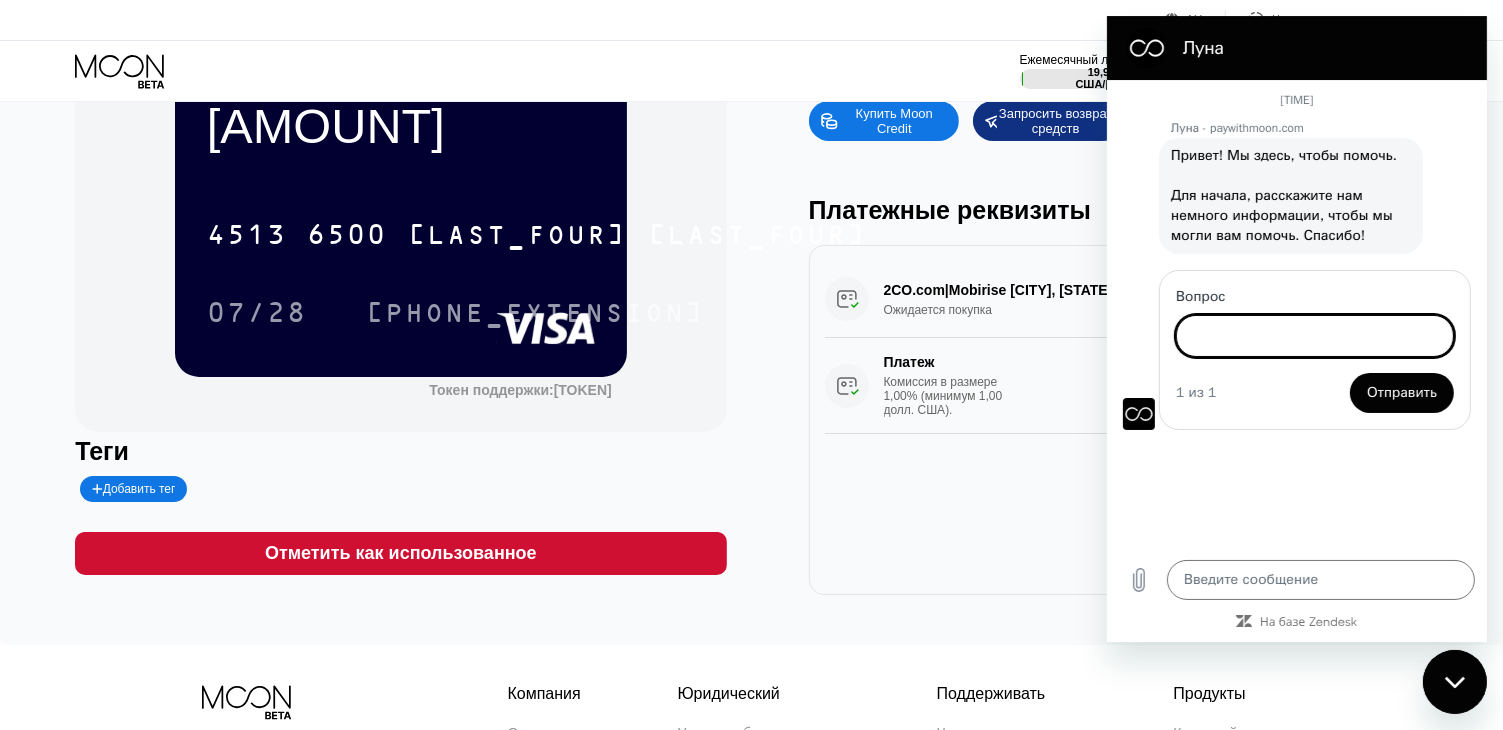 paste on "Hello, what name, surname and country should I enter when paying through the website?" 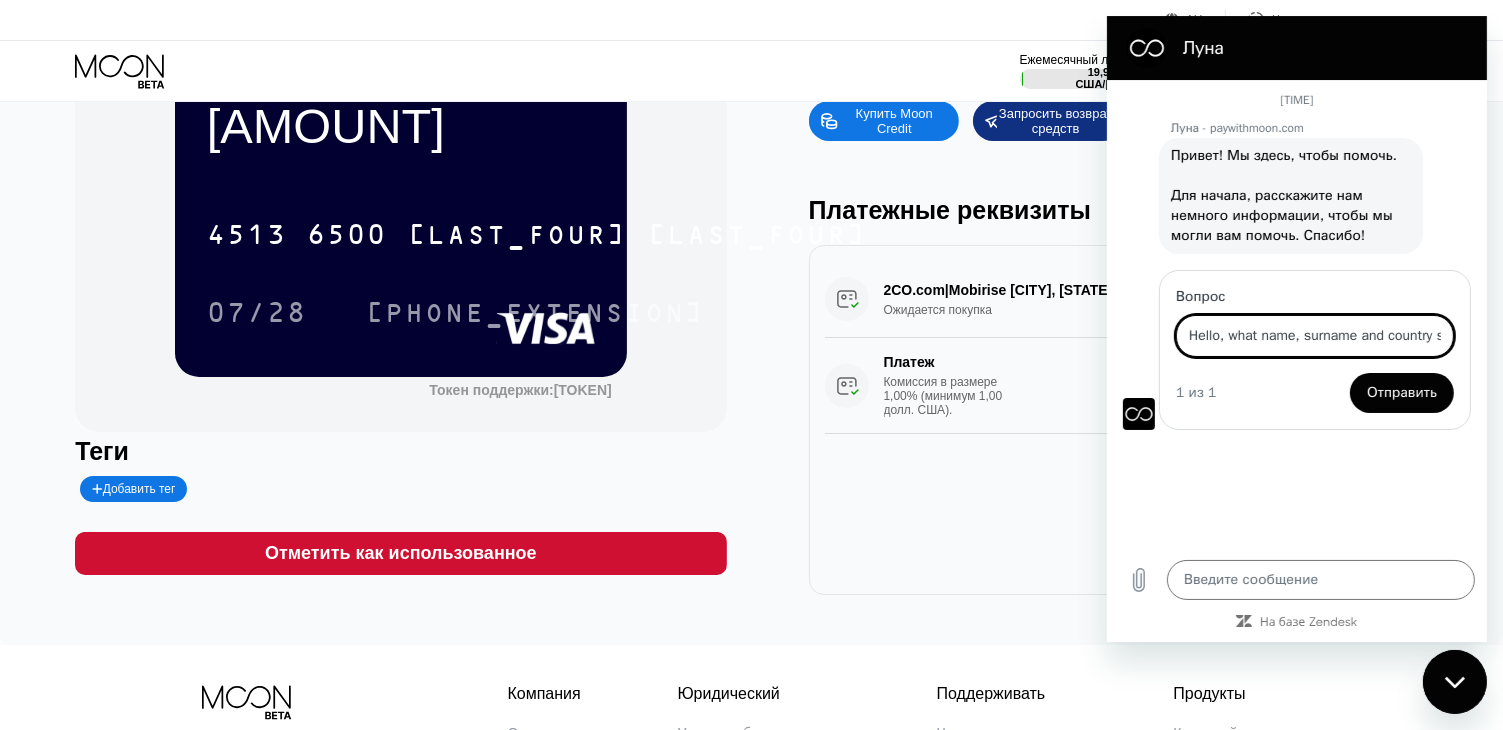 scroll, scrollTop: 0, scrollLeft: 302, axis: horizontal 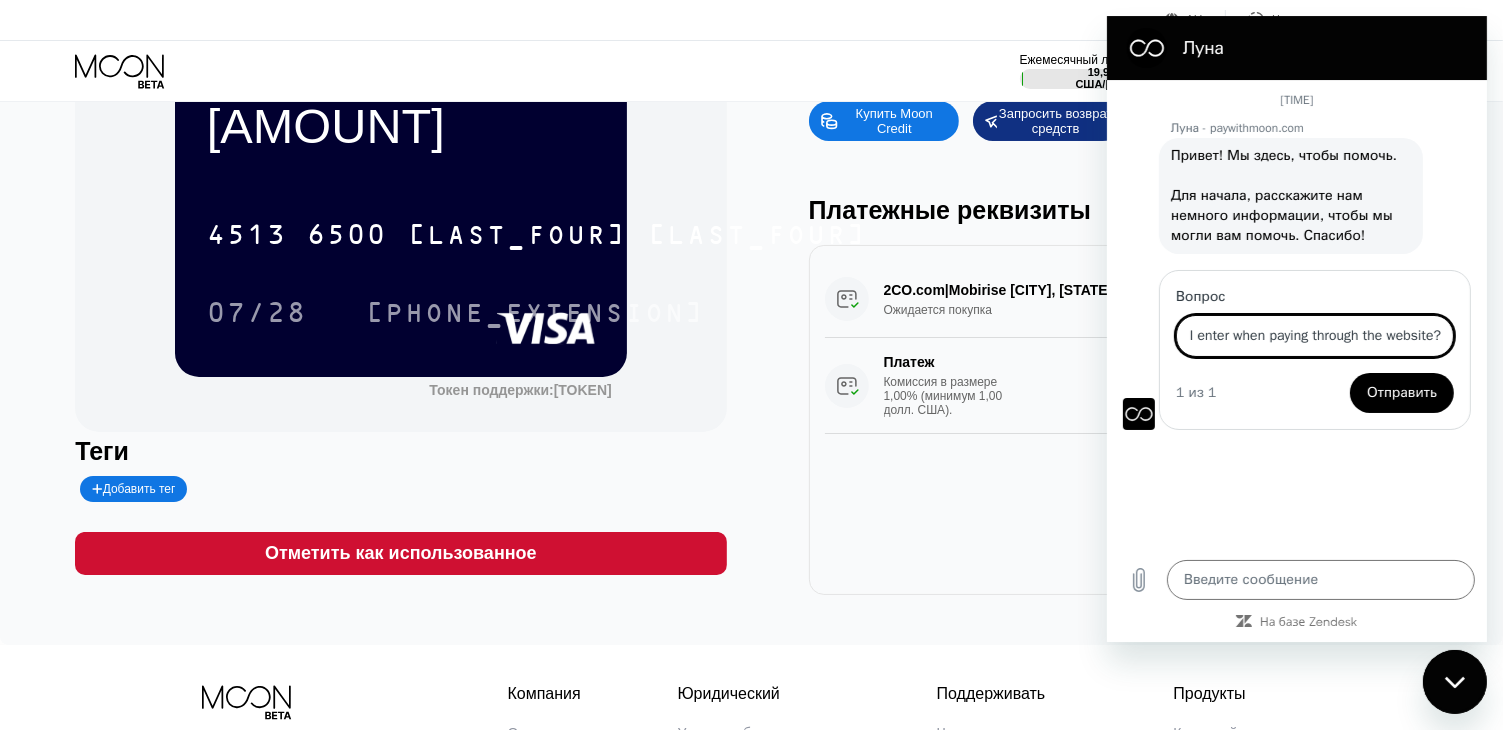 type on "Hello, what name, surname and country should I enter when paying through the website?" 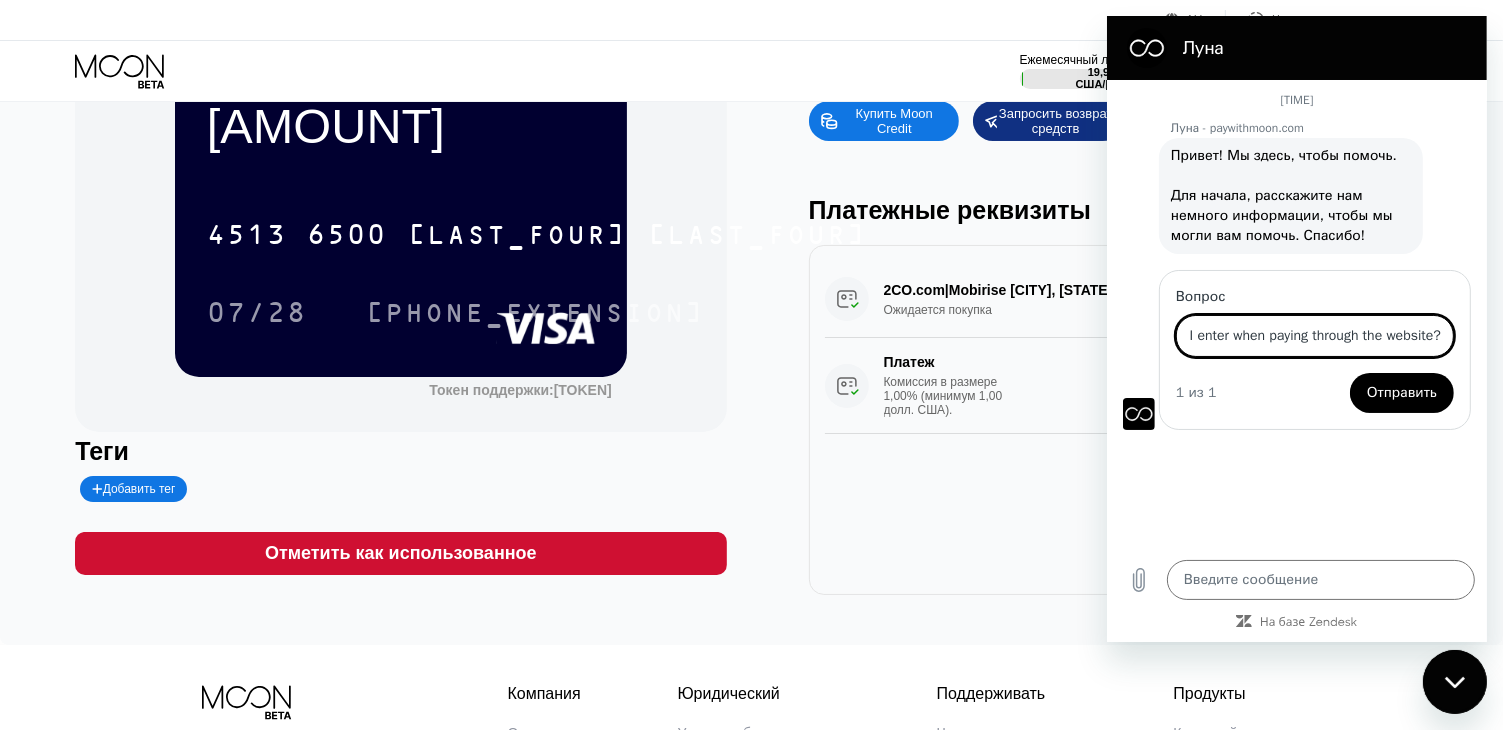 scroll, scrollTop: 0, scrollLeft: 0, axis: both 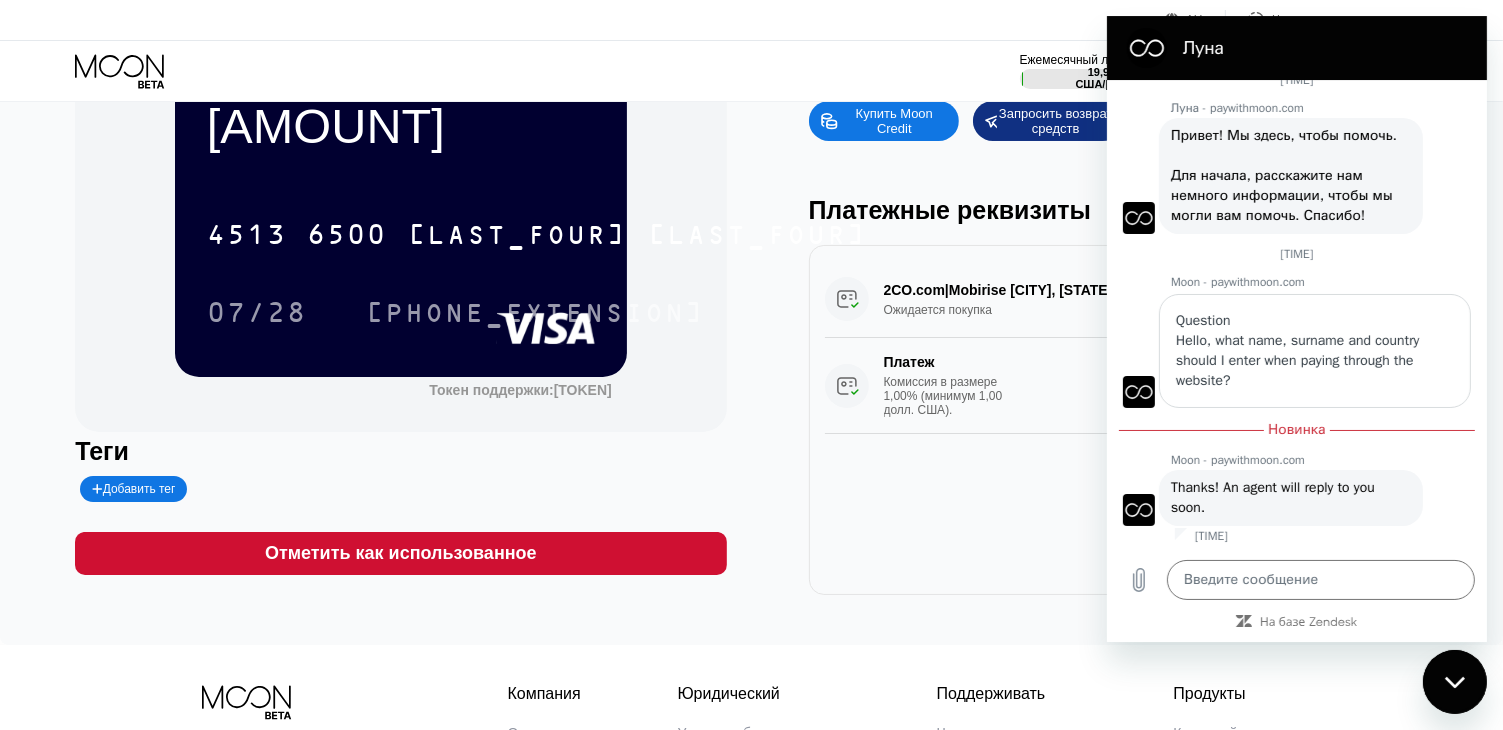 drag, startPoint x: 1214, startPoint y: 506, endPoint x: 1172, endPoint y: 485, distance: 46.957428 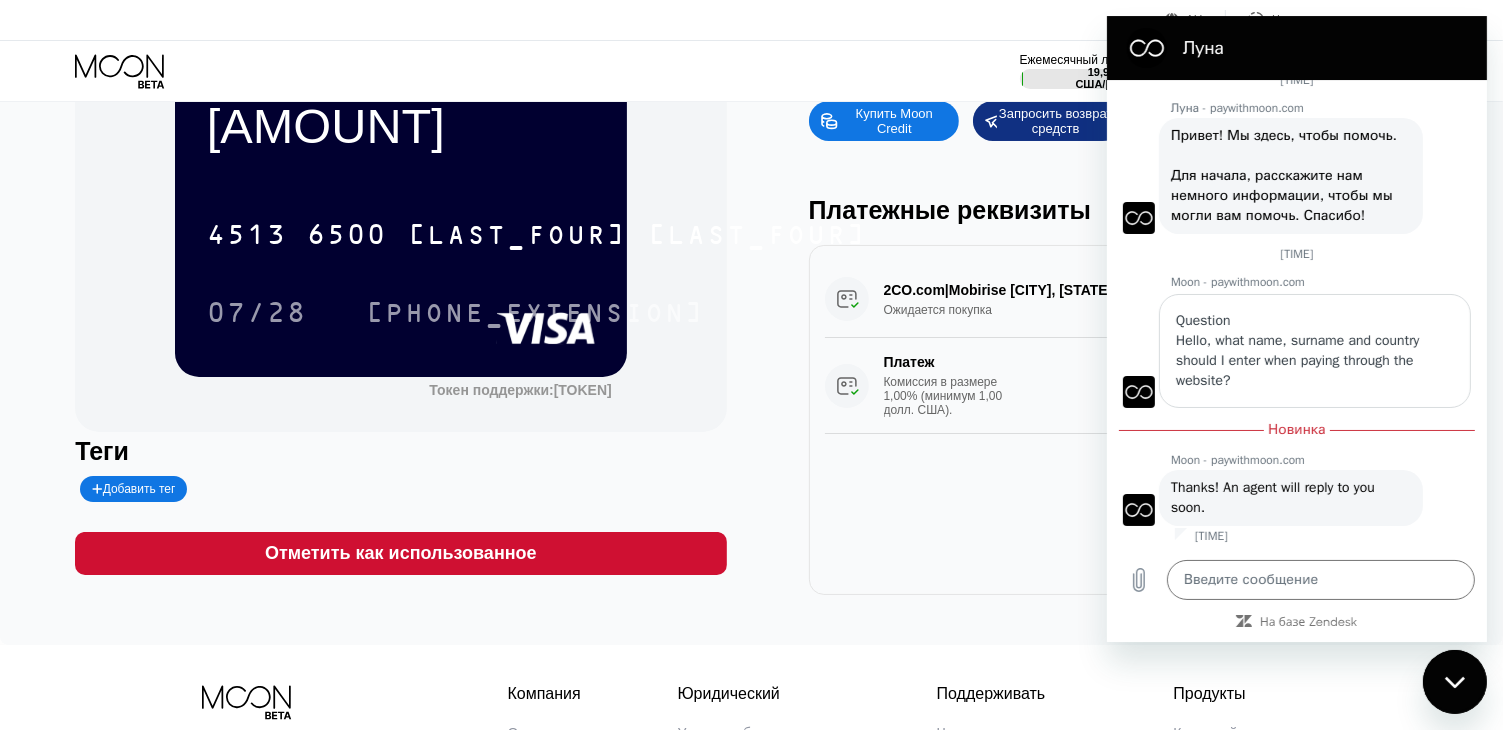 copy on "Thanks! An agent will reply to you soon." 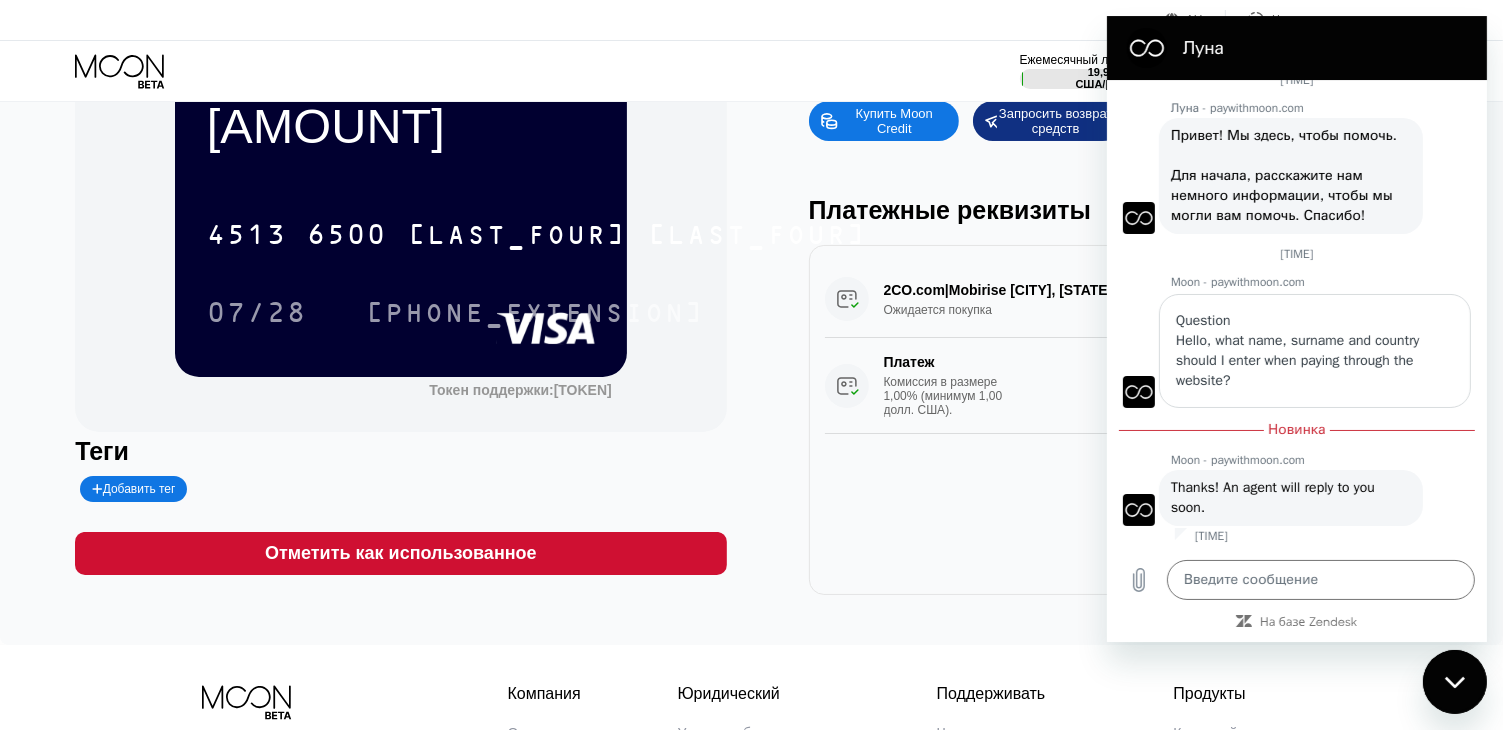 click on "Moon - paywithmoon.com говорит:  Thanks! An agent will reply to you soon." at bounding box center (1290, 498) 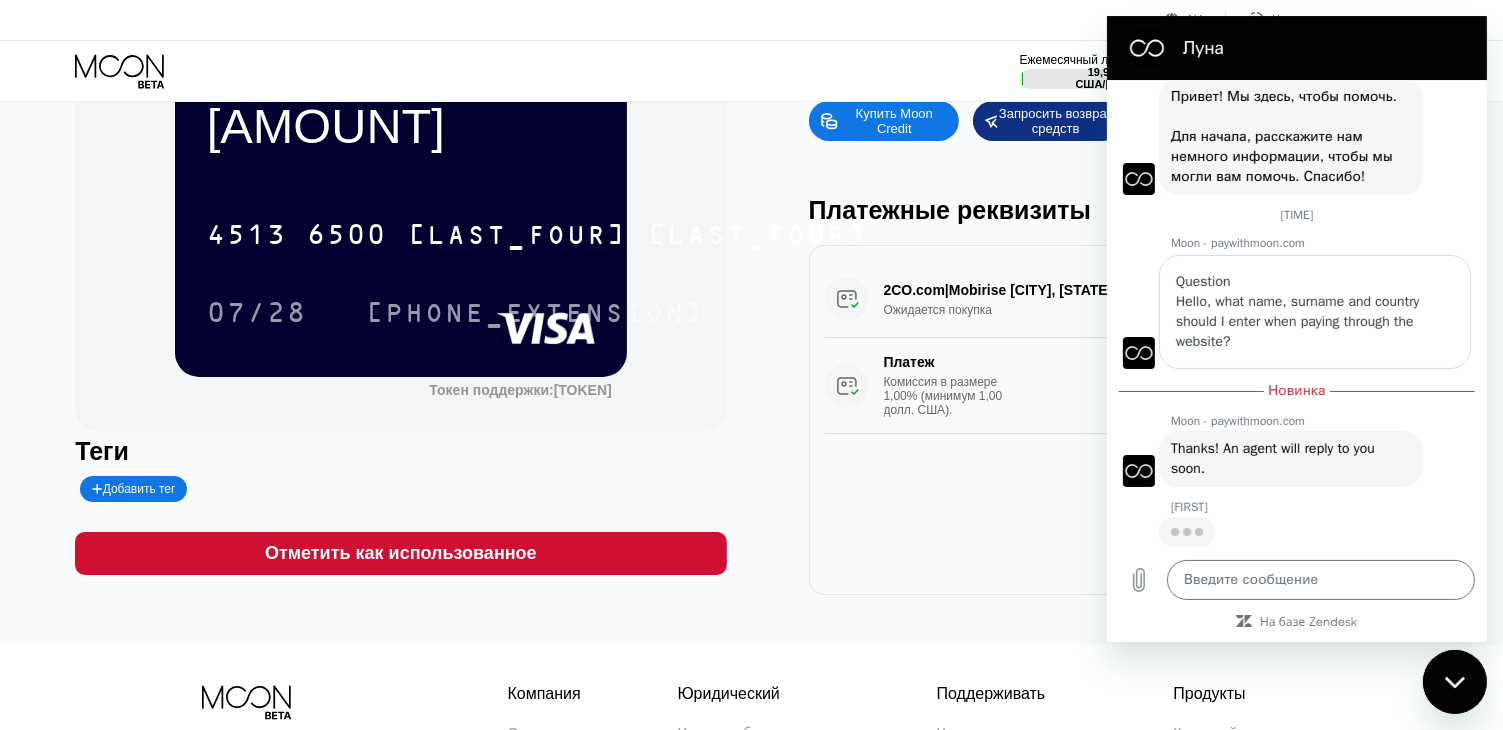 scroll, scrollTop: 57, scrollLeft: 0, axis: vertical 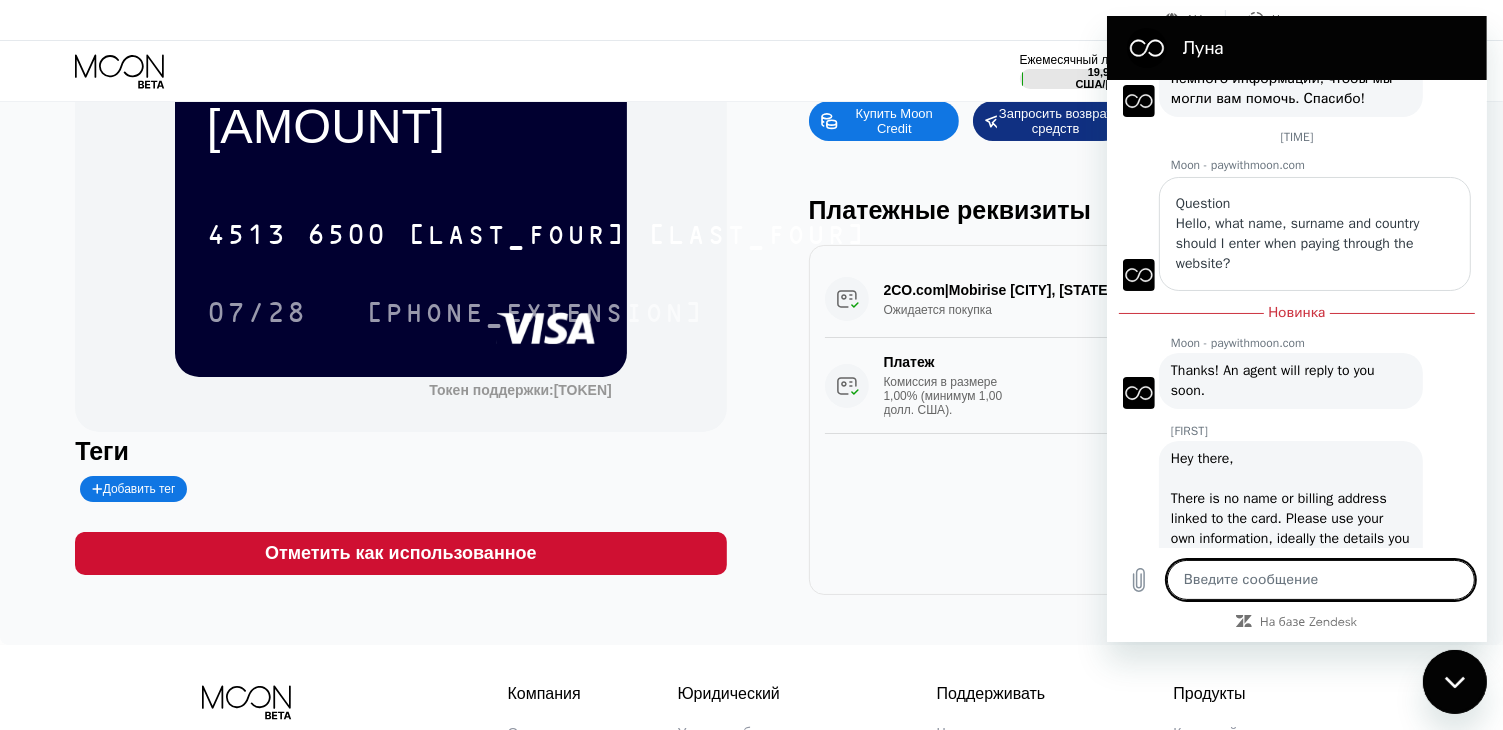 type on "x" 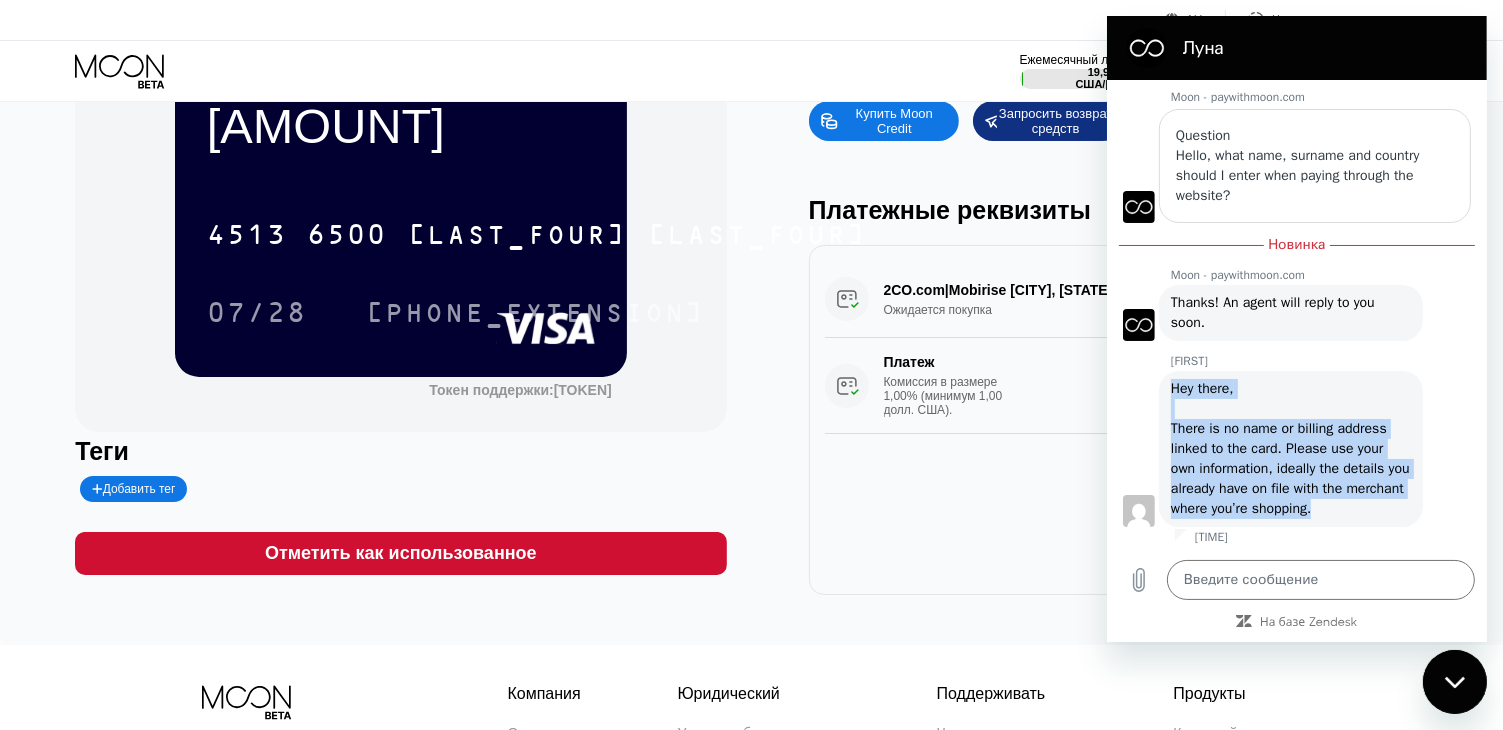 drag, startPoint x: 1381, startPoint y: 513, endPoint x: 1136, endPoint y: 389, distance: 274.59244 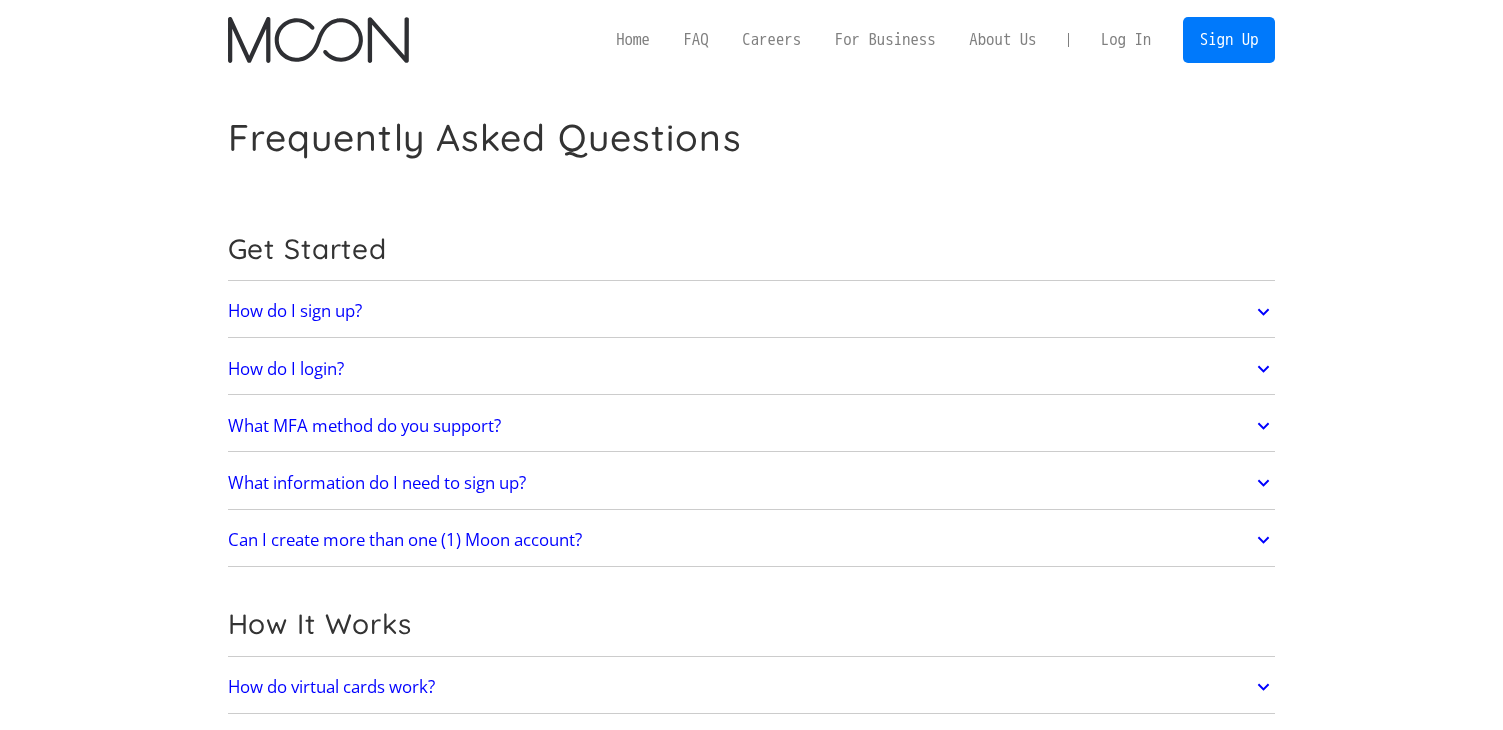 scroll, scrollTop: 0, scrollLeft: 0, axis: both 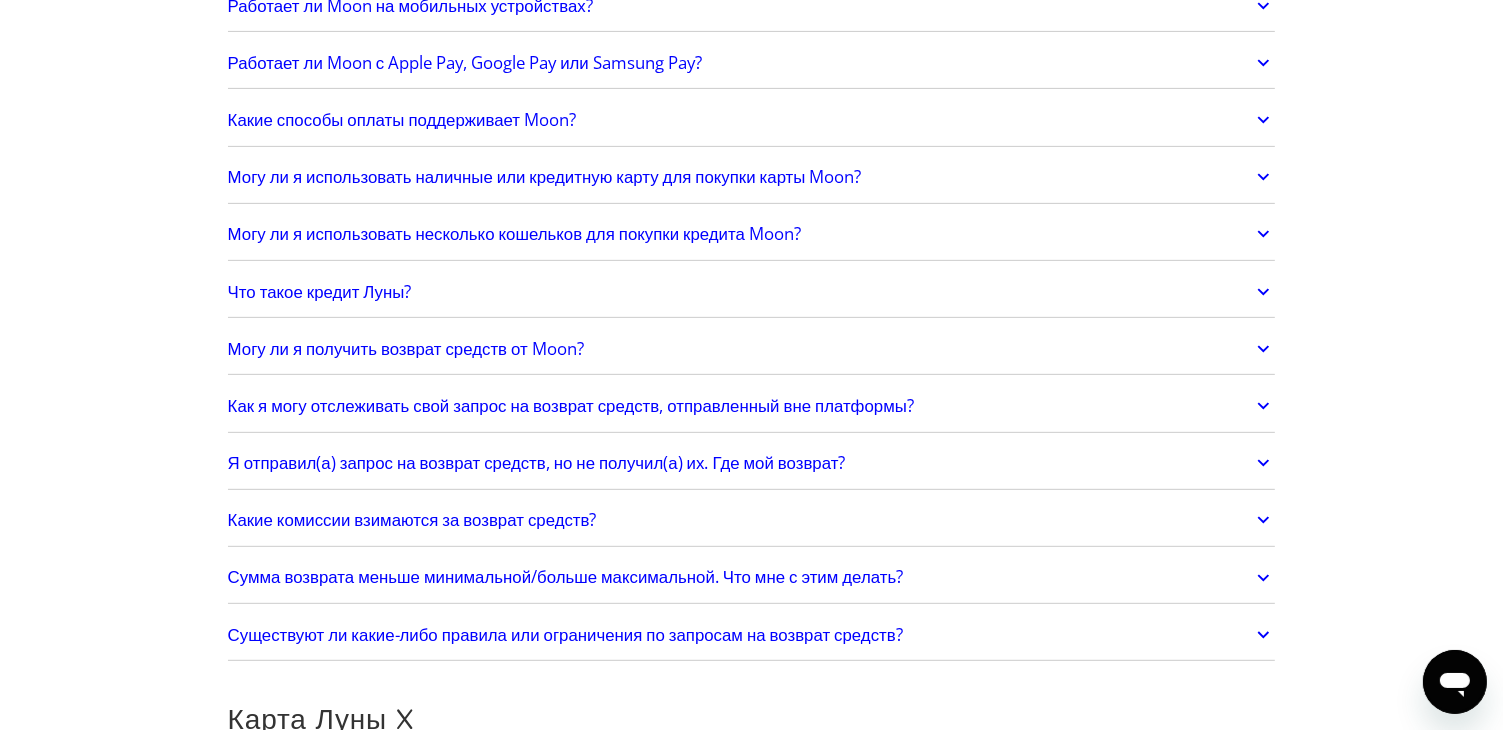 click on "Я отправил(а) запрос на возврат средств, но не получил(а) их. Где мой возврат?" at bounding box center [537, 462] 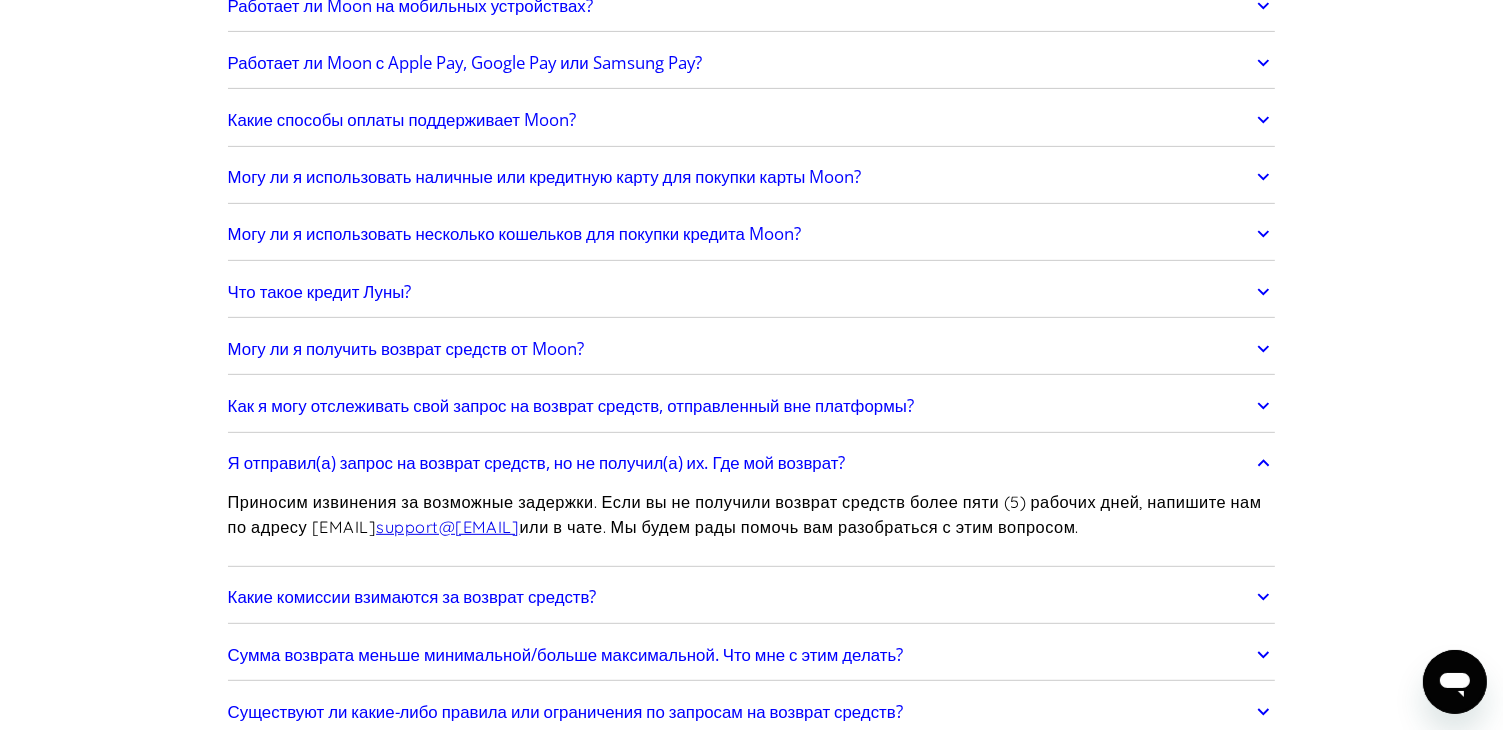 scroll, scrollTop: 700, scrollLeft: 0, axis: vertical 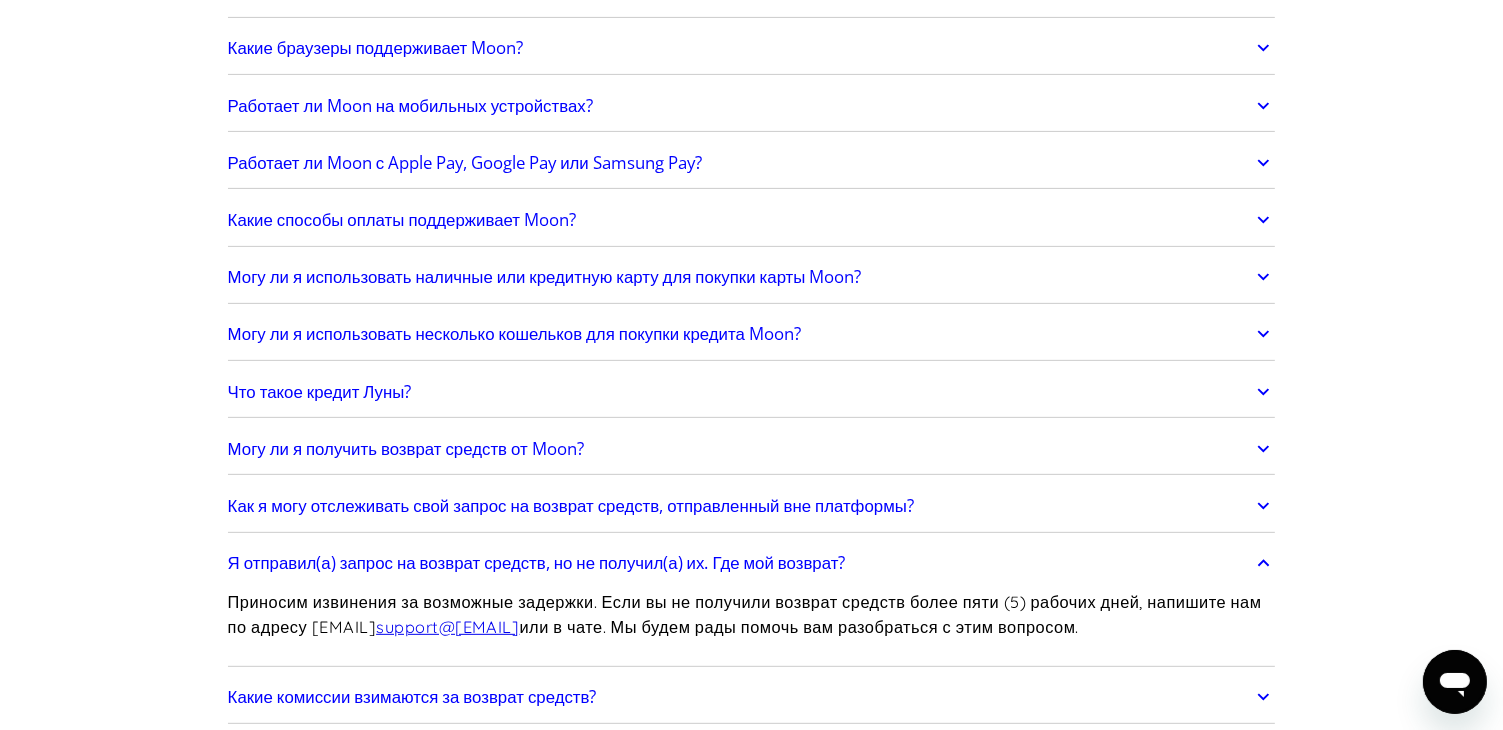 click on "Какие способы оплаты поддерживает Moon?" at bounding box center [402, 219] 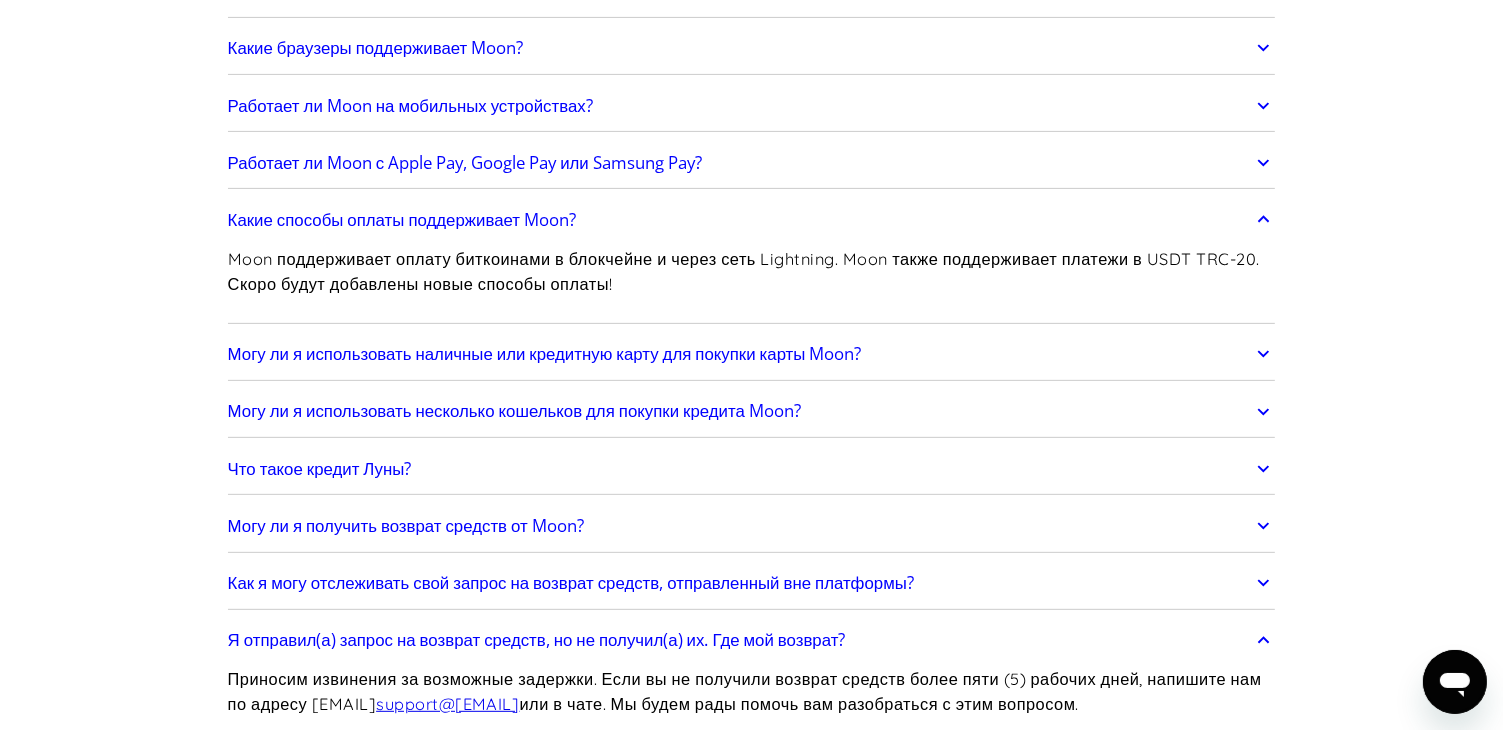 click on "Работает ли Moon с Apple Pay, Google Pay или Samsung Pay?" at bounding box center [465, 162] 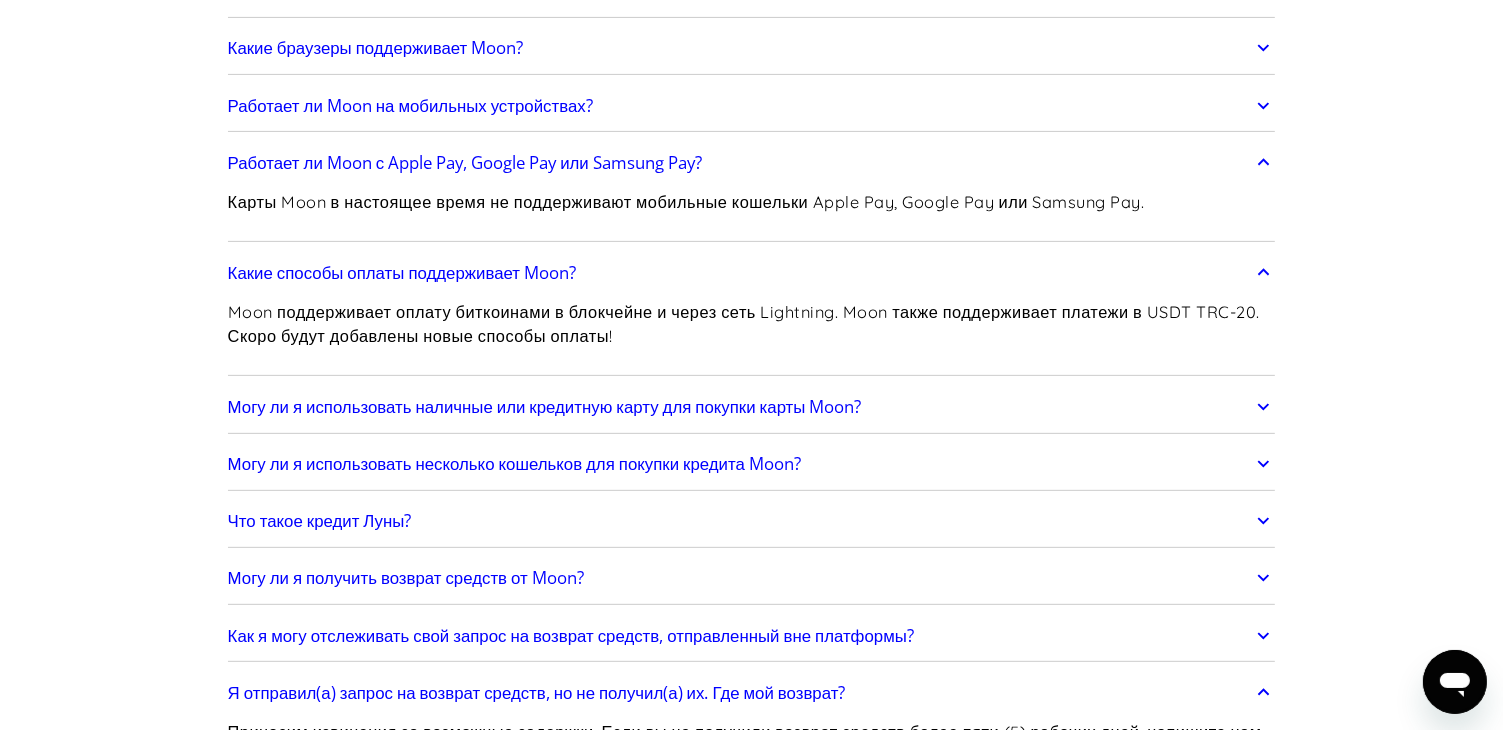 click on "Работает ли Moon на мобильных устройствах?" at bounding box center (410, 105) 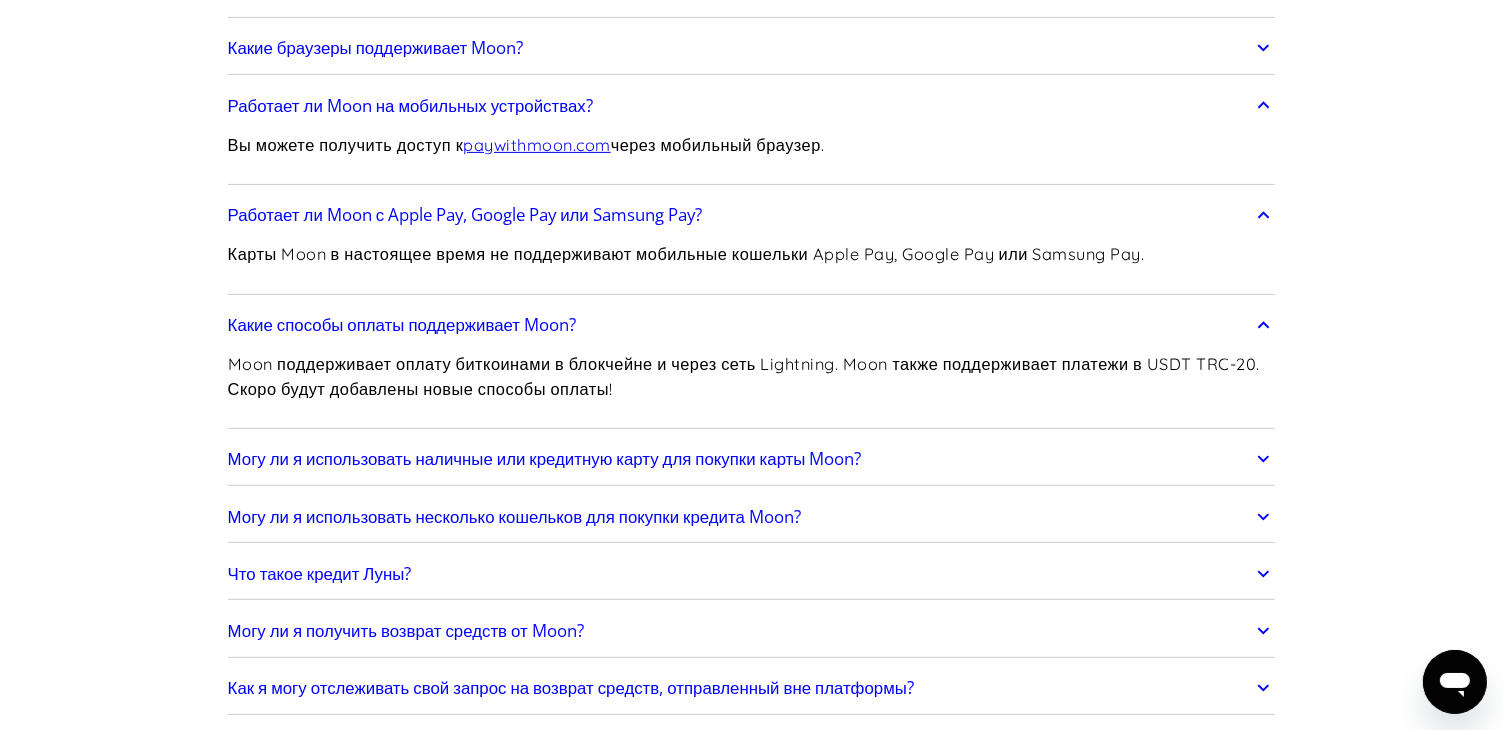 click on "Какие браузеры поддерживает Moon?" at bounding box center (376, 47) 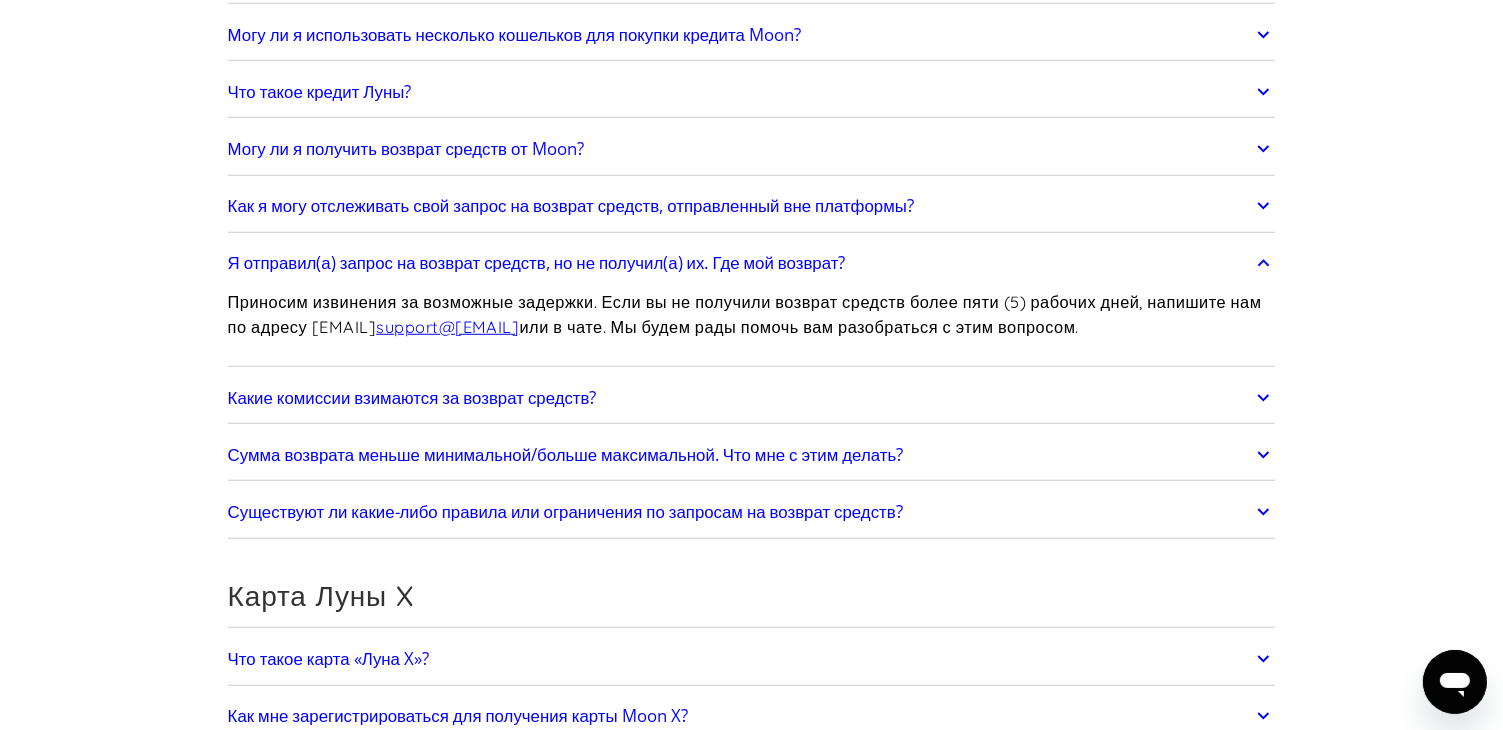 scroll, scrollTop: 1400, scrollLeft: 0, axis: vertical 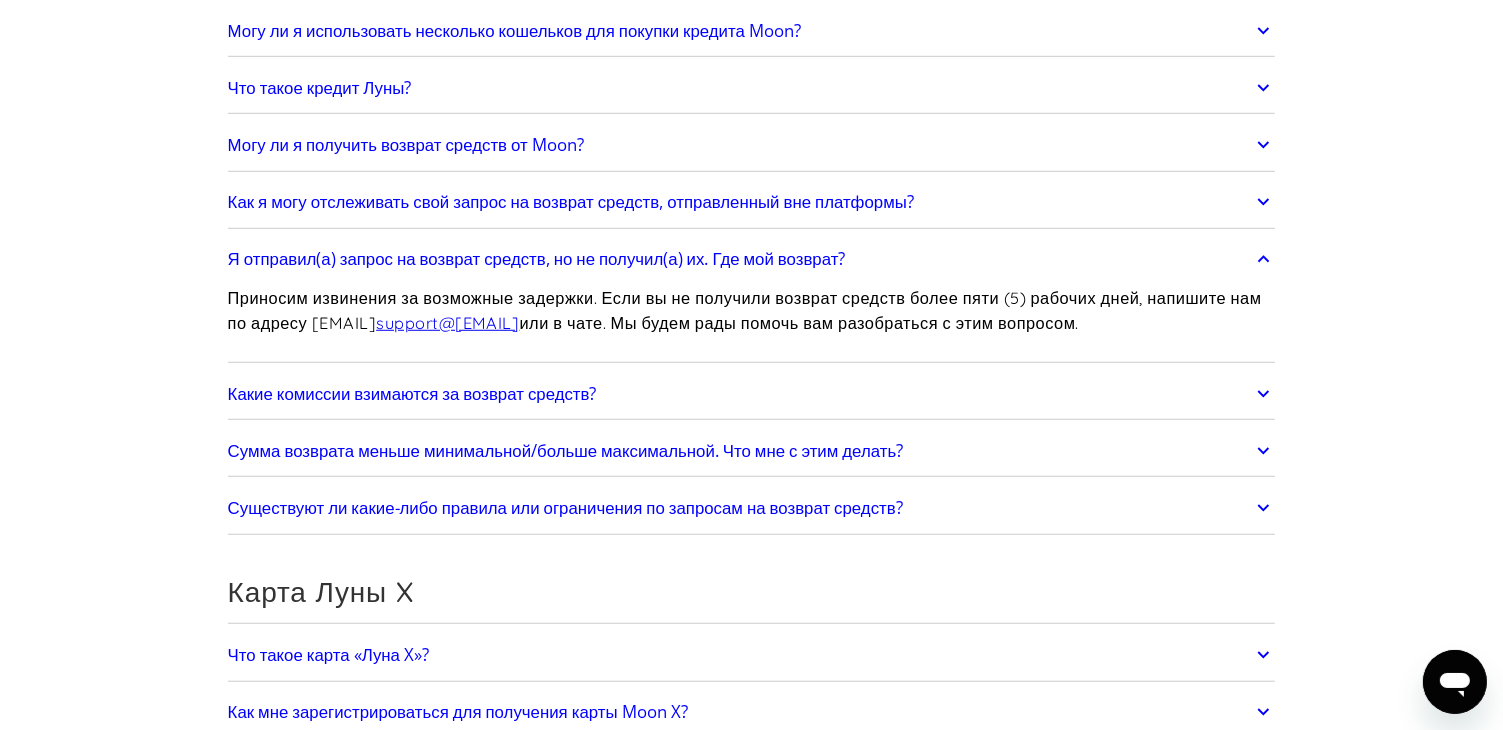 click on "Какие комиссии взимаются за возврат средств?" at bounding box center (412, 393) 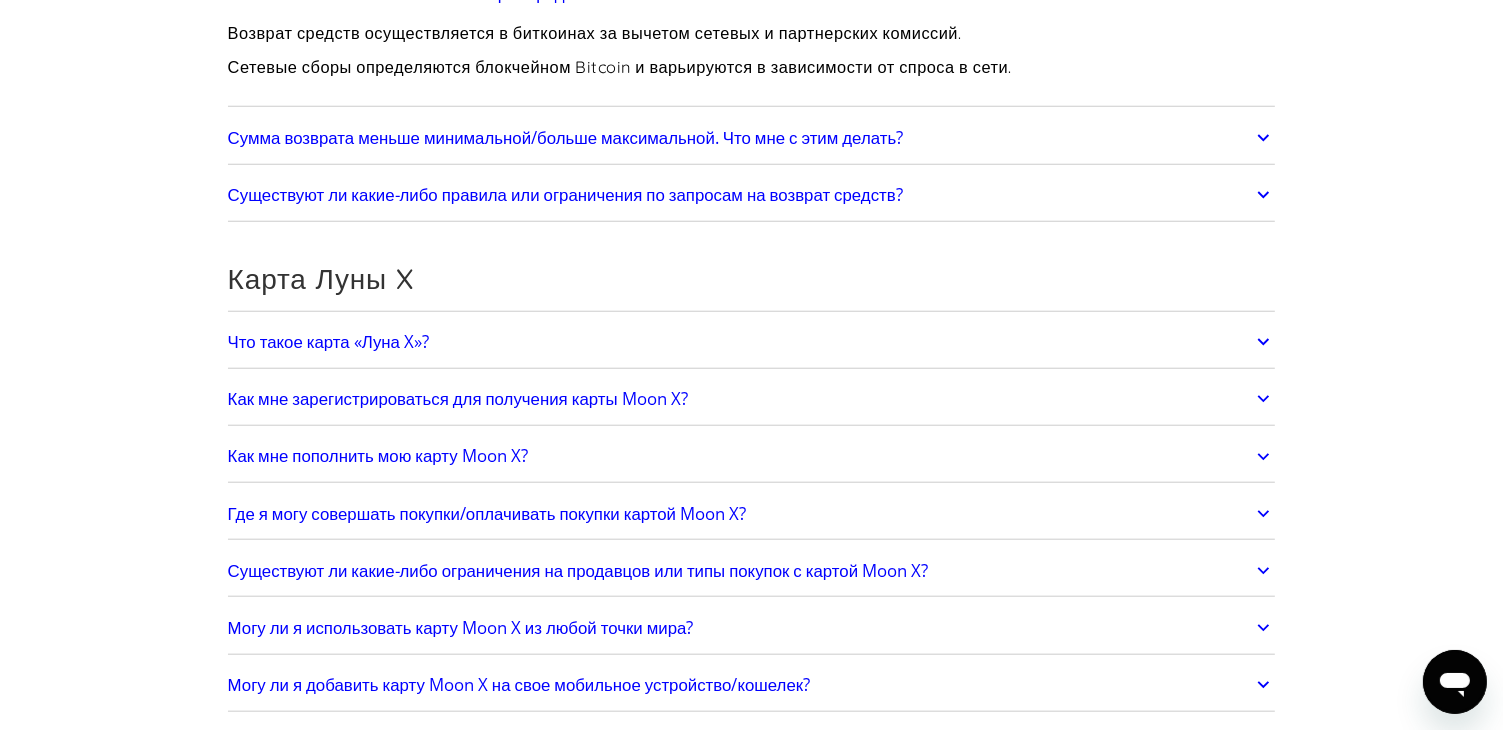 scroll, scrollTop: 1900, scrollLeft: 0, axis: vertical 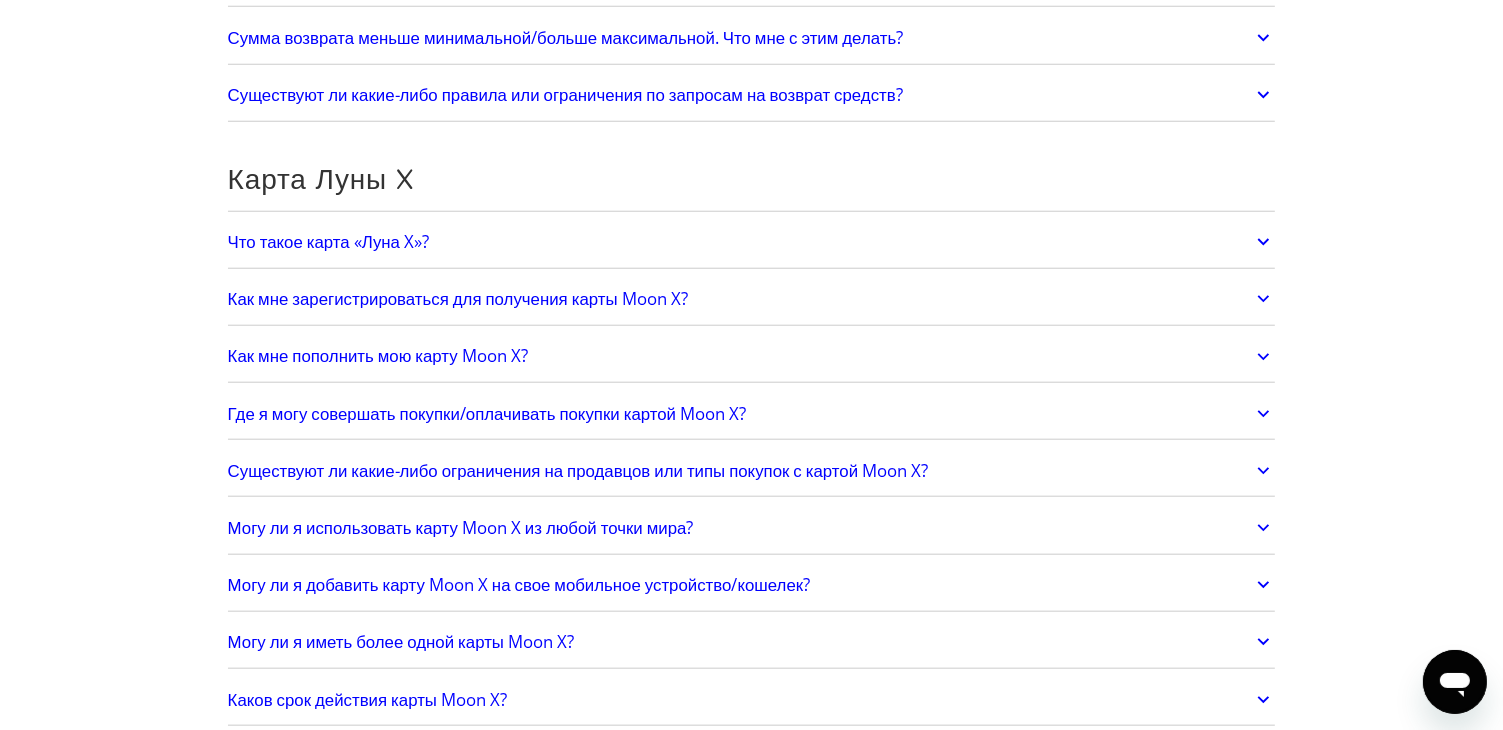 click on "Где я могу совершать покупки/оплачивать покупки картой Moon X?" at bounding box center (487, 413) 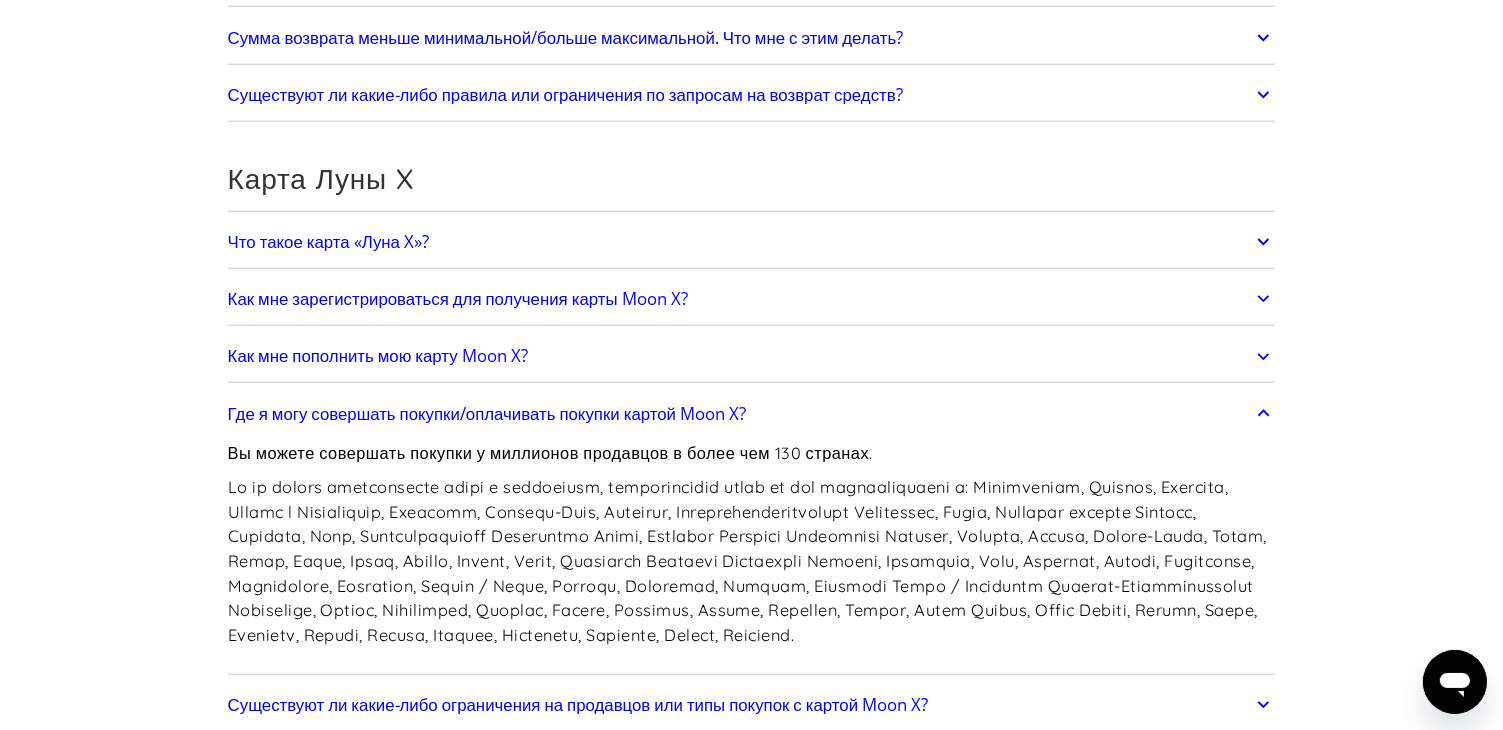 click on "Как мне зарегистрироваться для получения карты Moon X?" at bounding box center [458, 298] 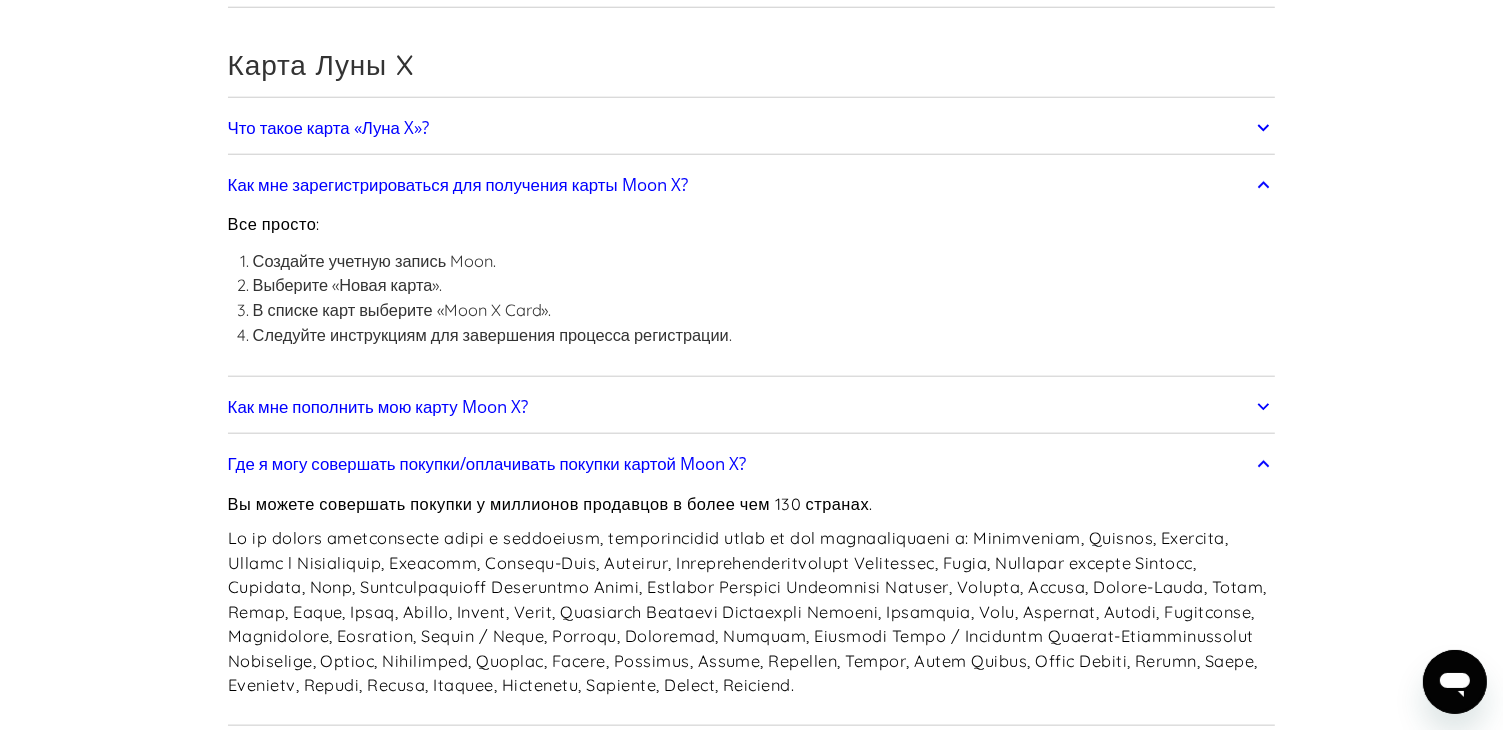 scroll, scrollTop: 2100, scrollLeft: 0, axis: vertical 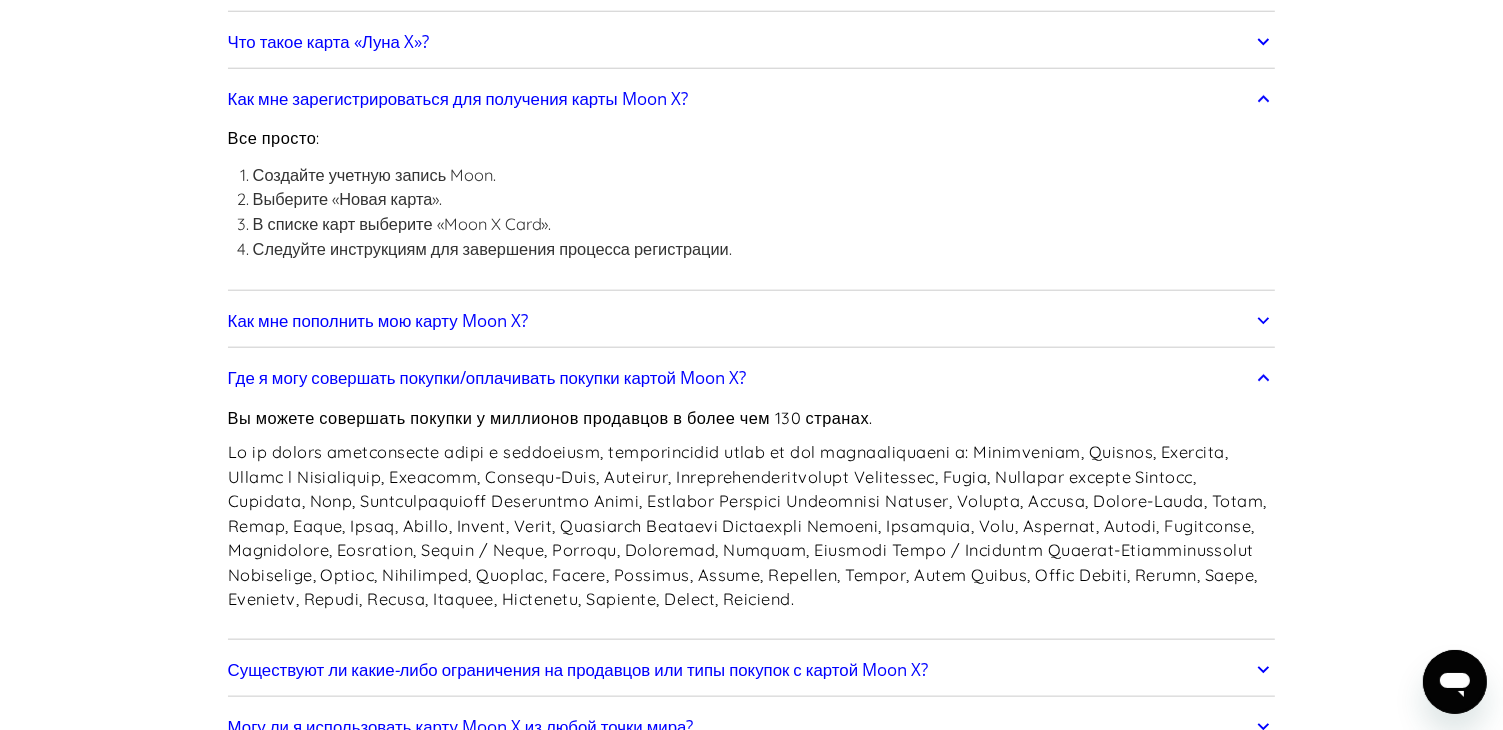 click on "Как мне пополнить мою карту Moon X?" at bounding box center (378, 320) 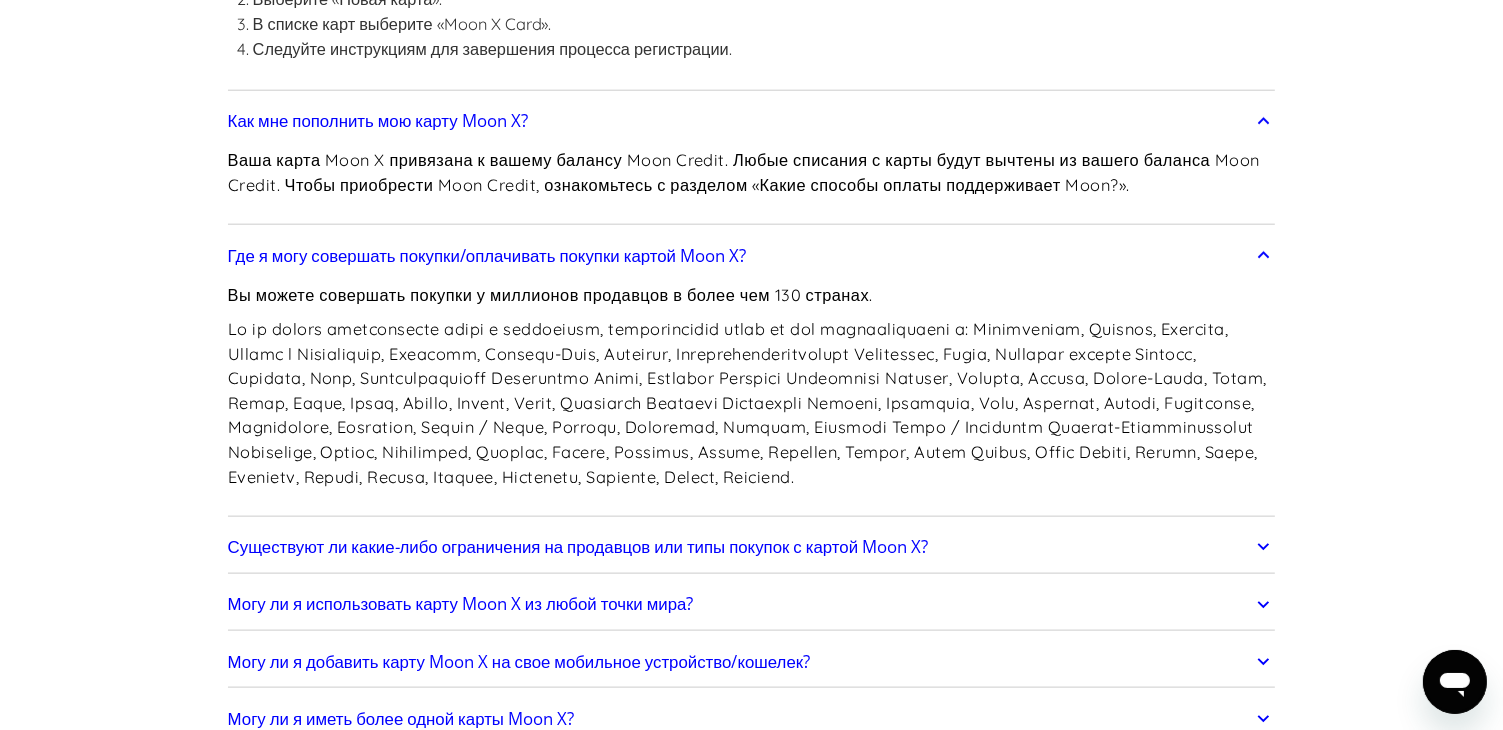 scroll, scrollTop: 2400, scrollLeft: 0, axis: vertical 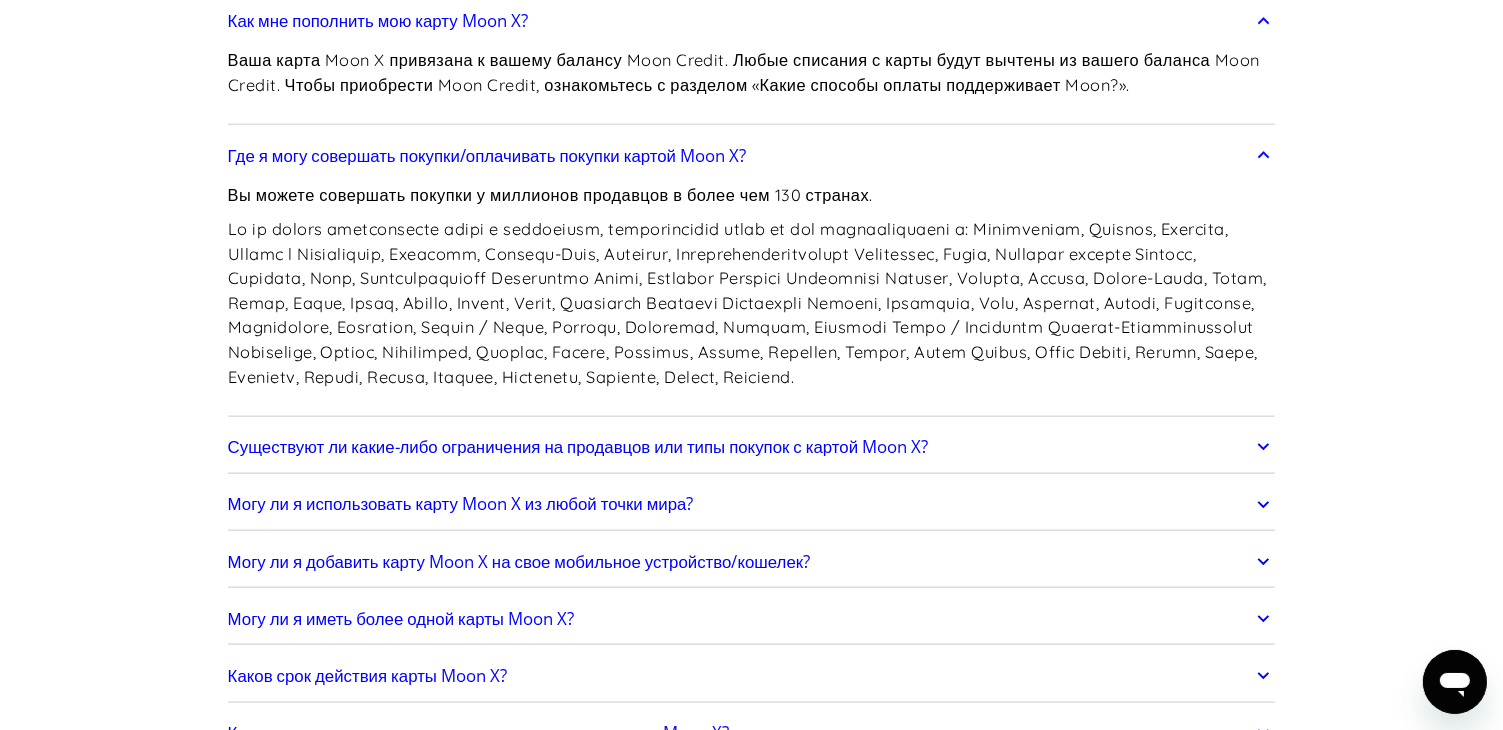 click on "Существуют ли какие-либо ограничения на продавцов или типы покупок с картой Moon X?" at bounding box center (578, 446) 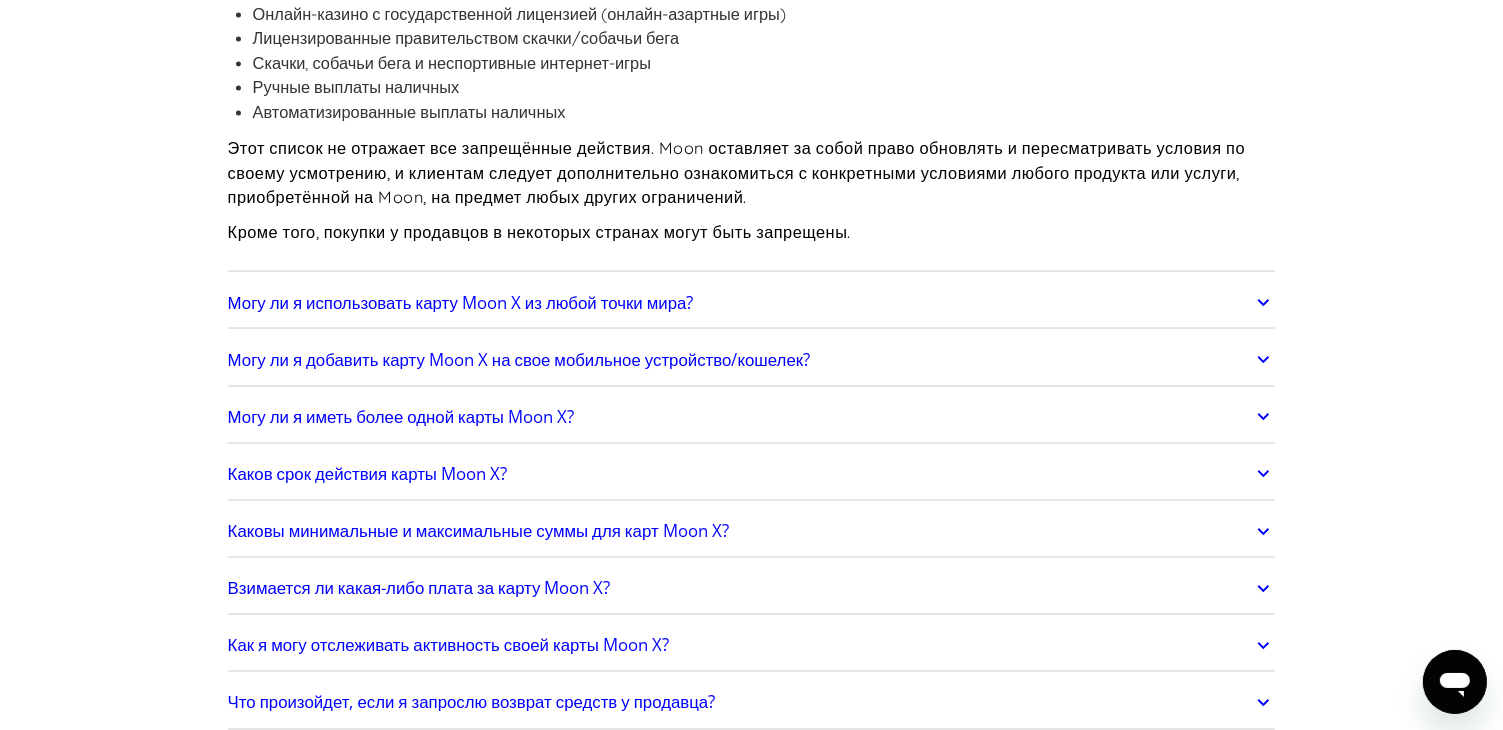 scroll, scrollTop: 3200, scrollLeft: 0, axis: vertical 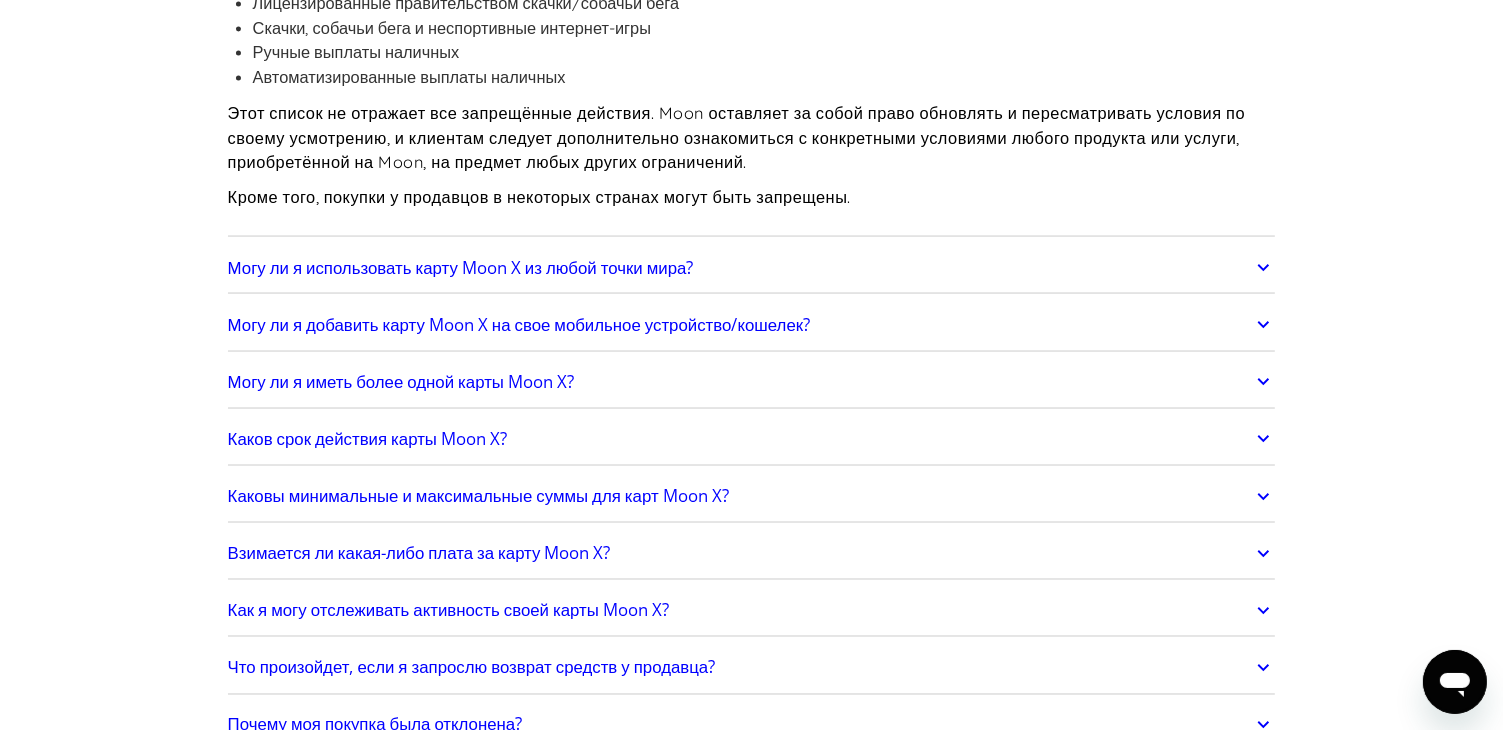 click on "Могу ли я использовать карту Moon X из любой точки мира?" at bounding box center [461, 267] 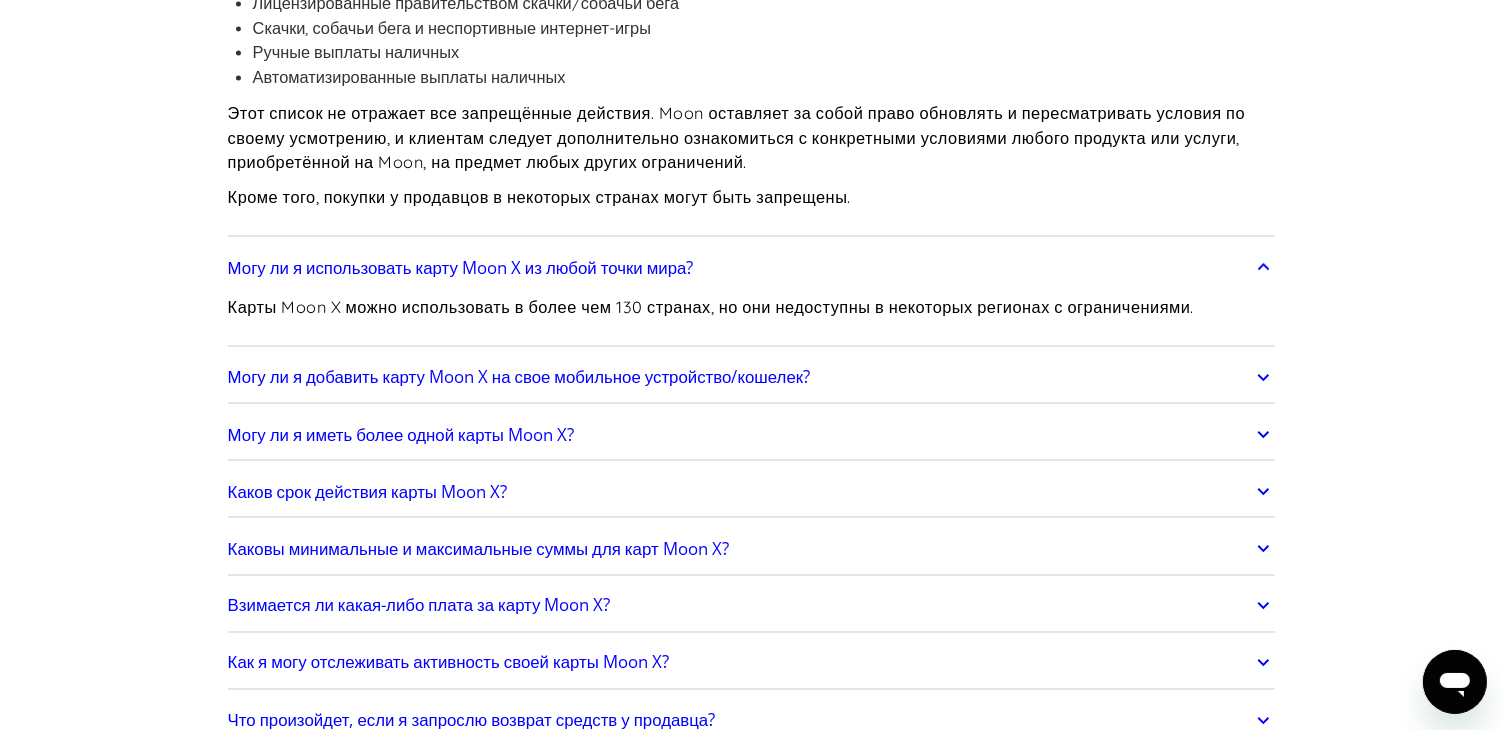 click on "Могу ли я добавить карту Moon X на свое мобильное устройство/кошелек?" at bounding box center [519, 376] 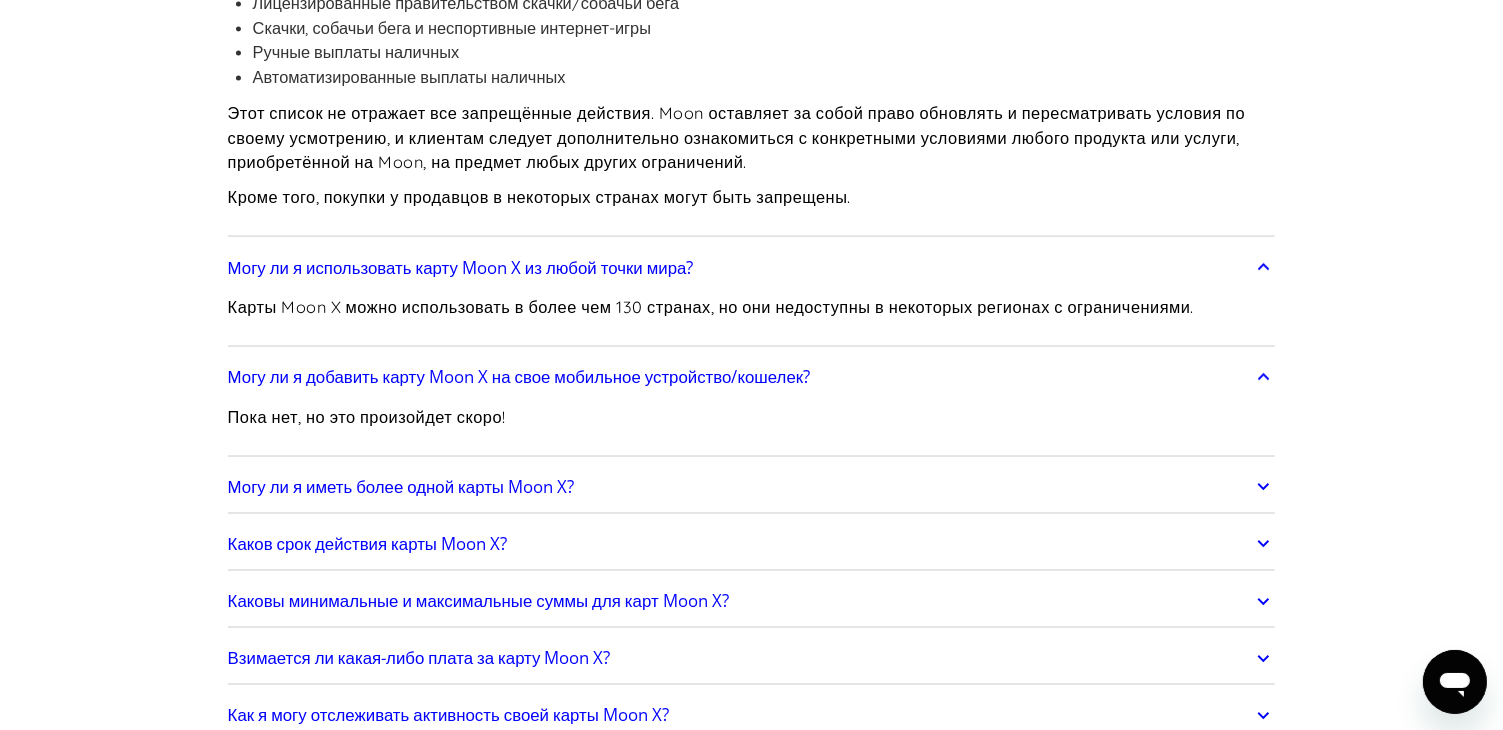 scroll, scrollTop: 3300, scrollLeft: 0, axis: vertical 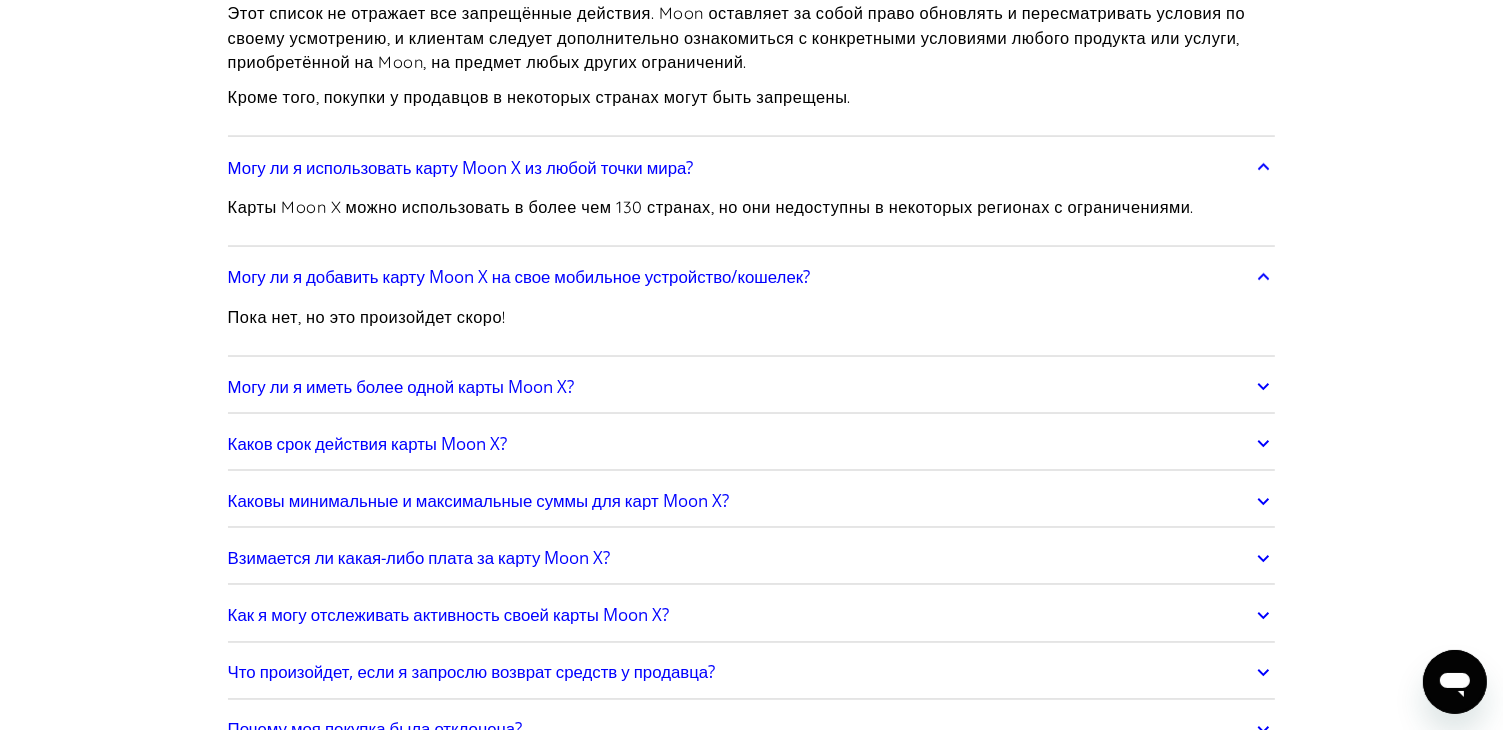click on "Могу ли я иметь более одной карты Moon X?" at bounding box center (401, 386) 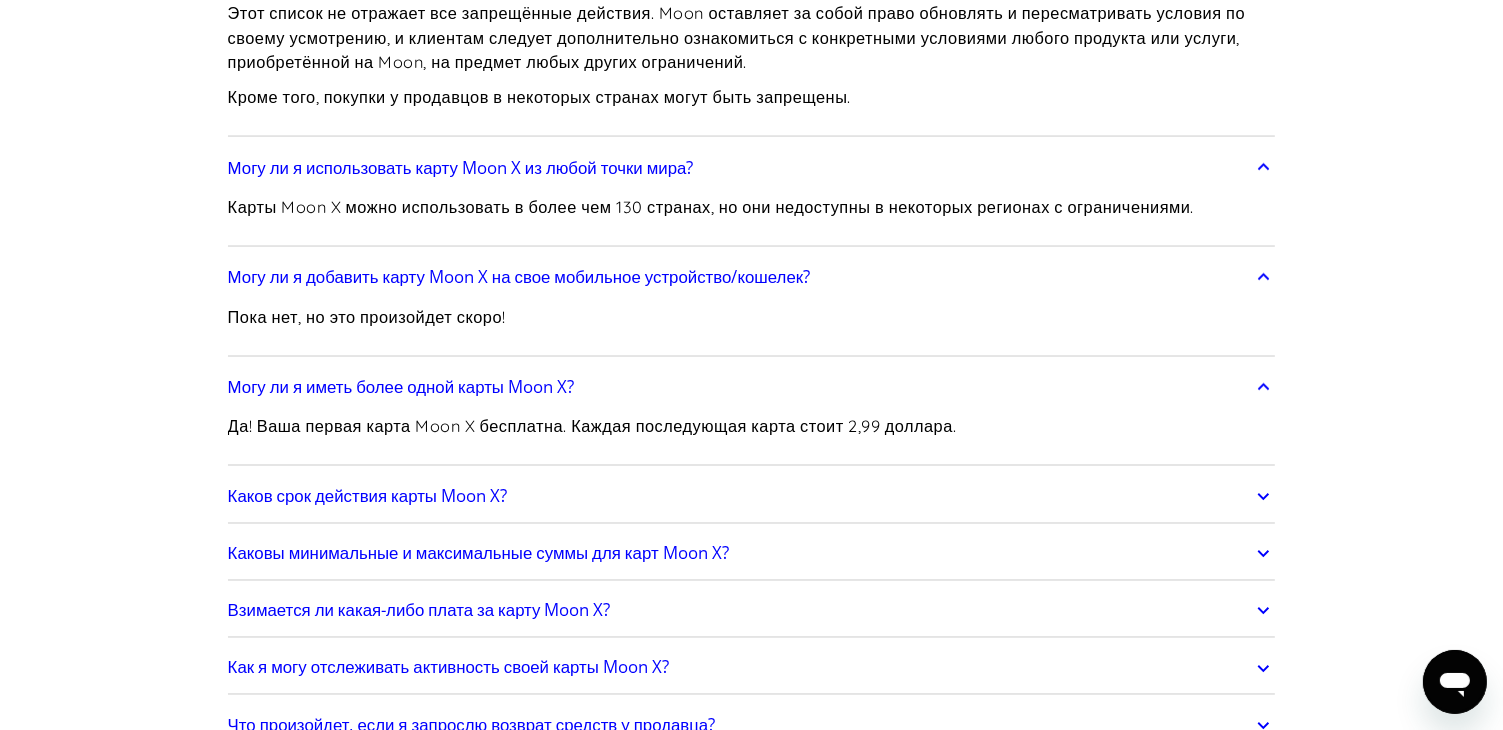 scroll, scrollTop: 3400, scrollLeft: 0, axis: vertical 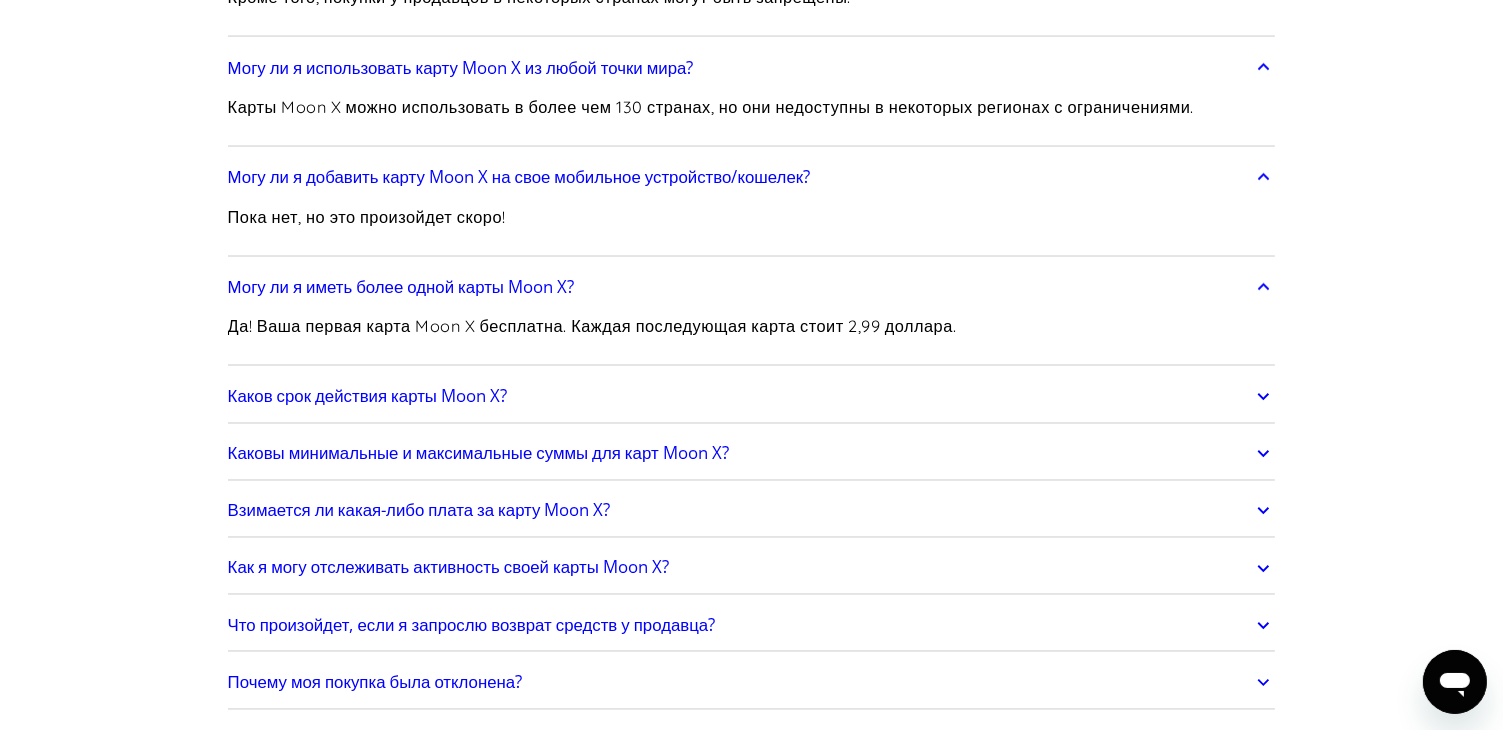 click on "Каков срок действия карты Moon X?" at bounding box center (367, 396) 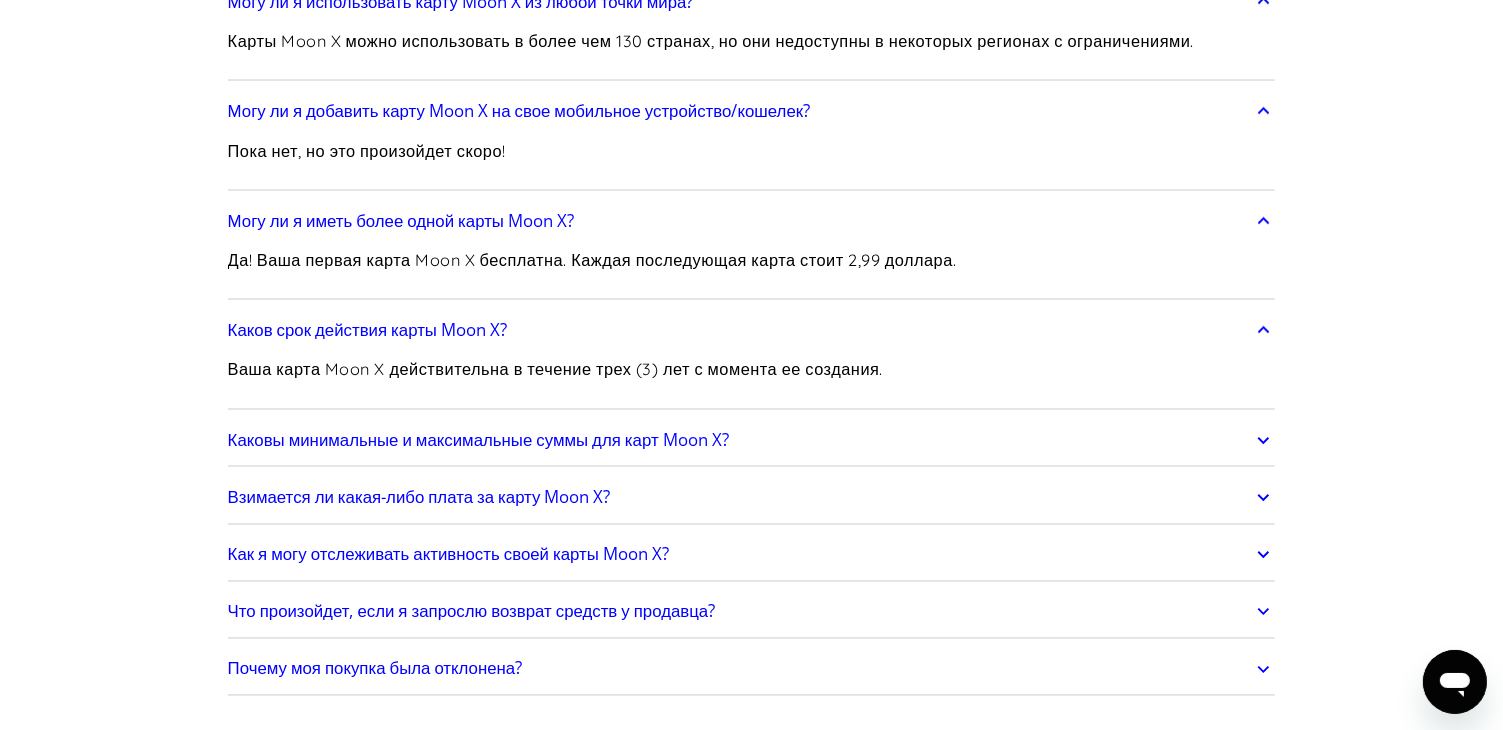 scroll, scrollTop: 3500, scrollLeft: 0, axis: vertical 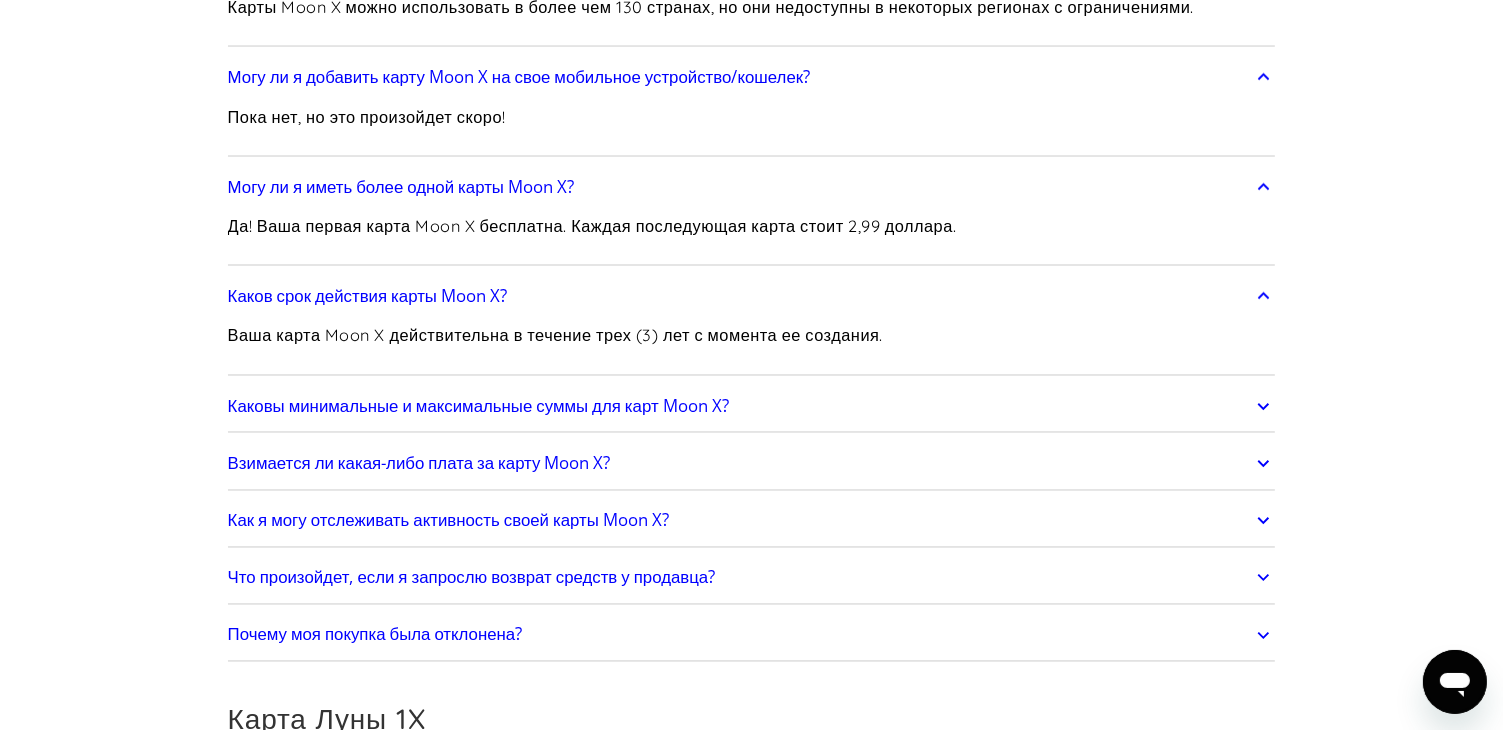 click on "Взимается ли какая-либо плата за карту Moon X?" at bounding box center (419, 463) 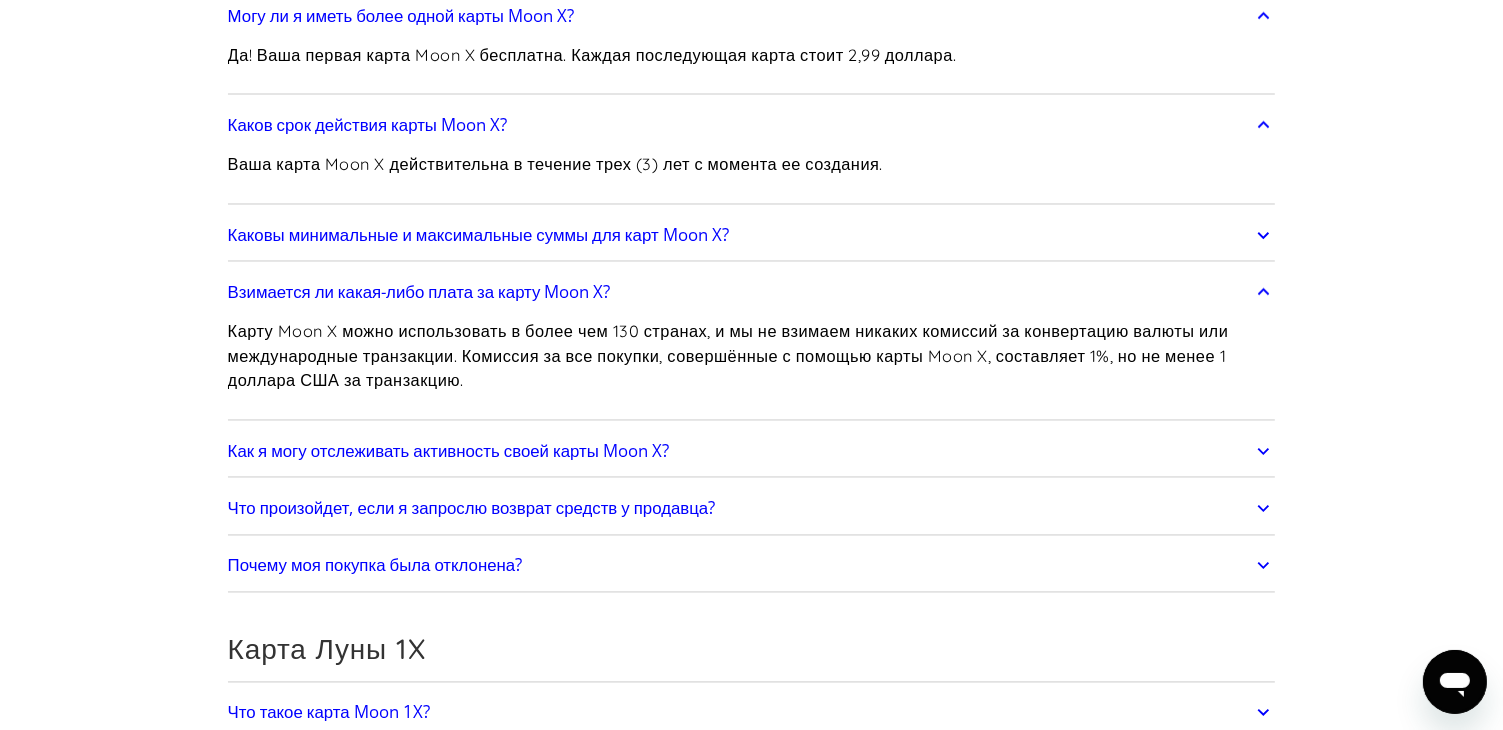scroll, scrollTop: 3700, scrollLeft: 0, axis: vertical 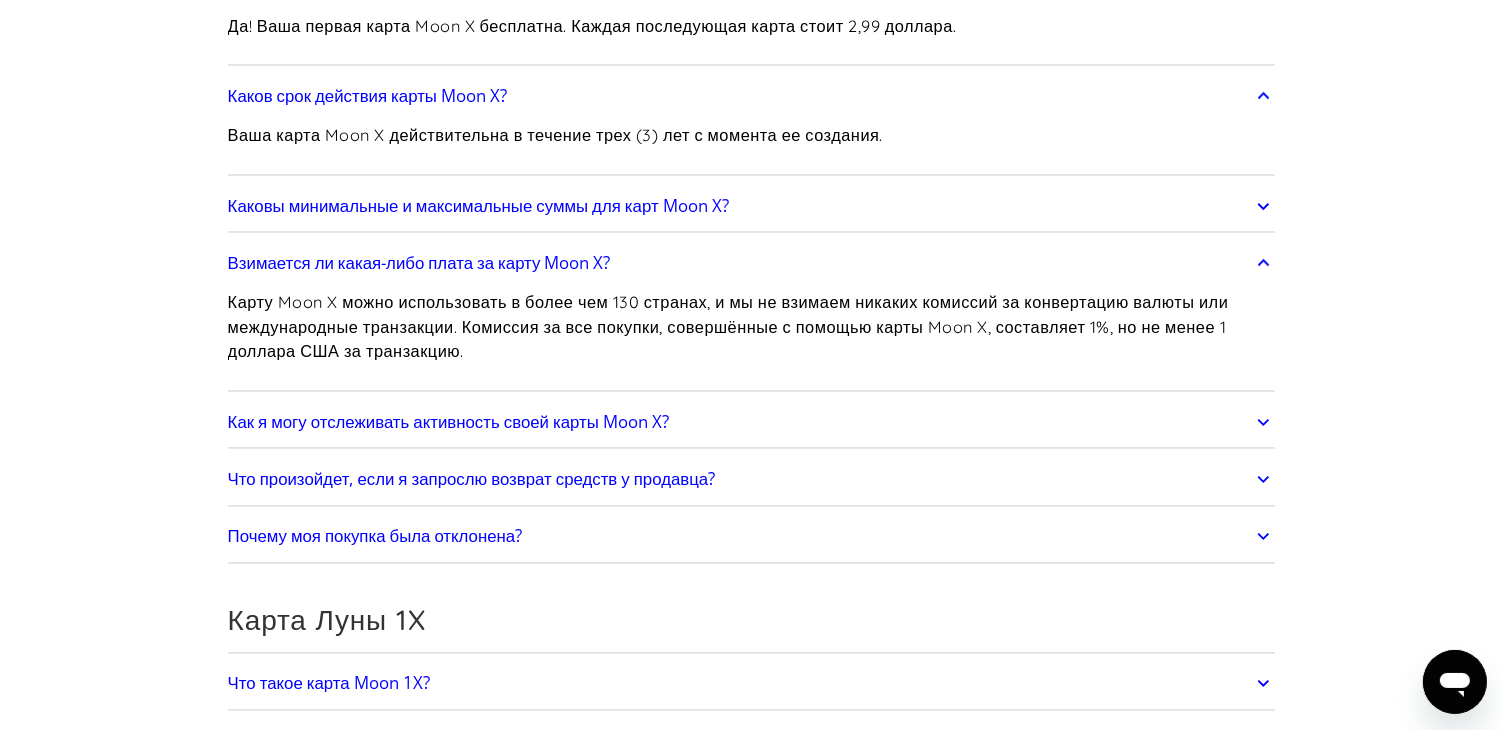 click on "Как я могу отслеживать активность своей карты Moon X?" at bounding box center [448, 422] 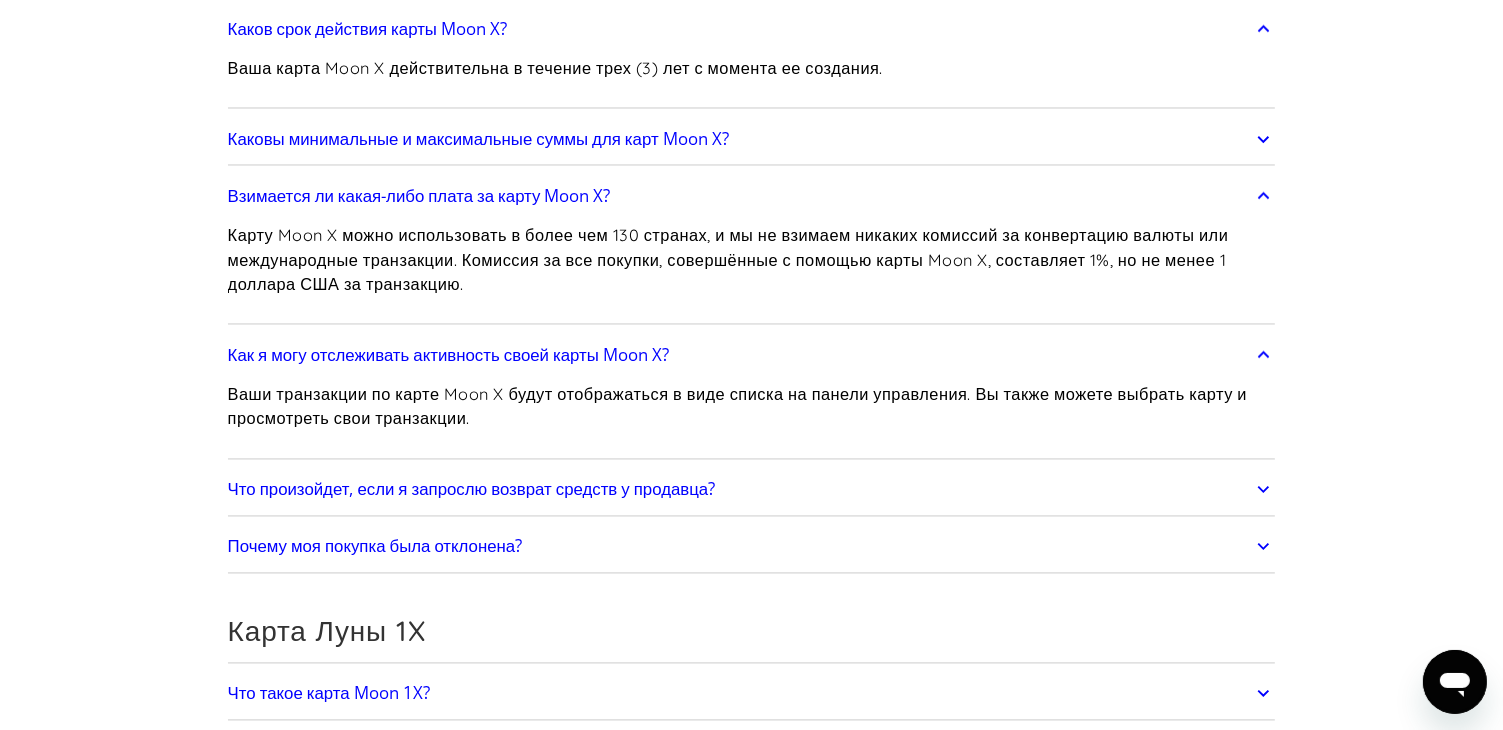 scroll, scrollTop: 3800, scrollLeft: 0, axis: vertical 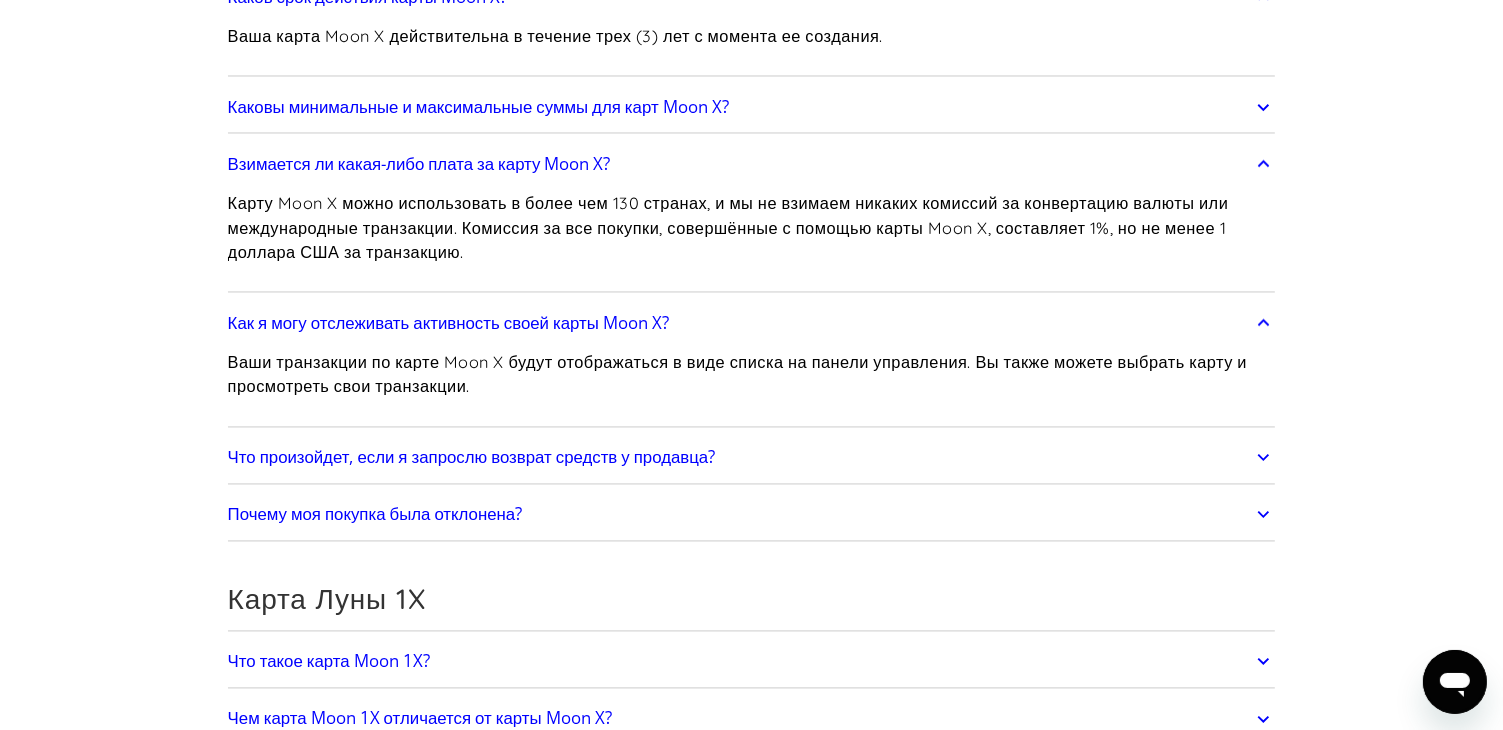 click on "Что произойдет, если я запрослю возврат средств у продавца?" at bounding box center (472, 456) 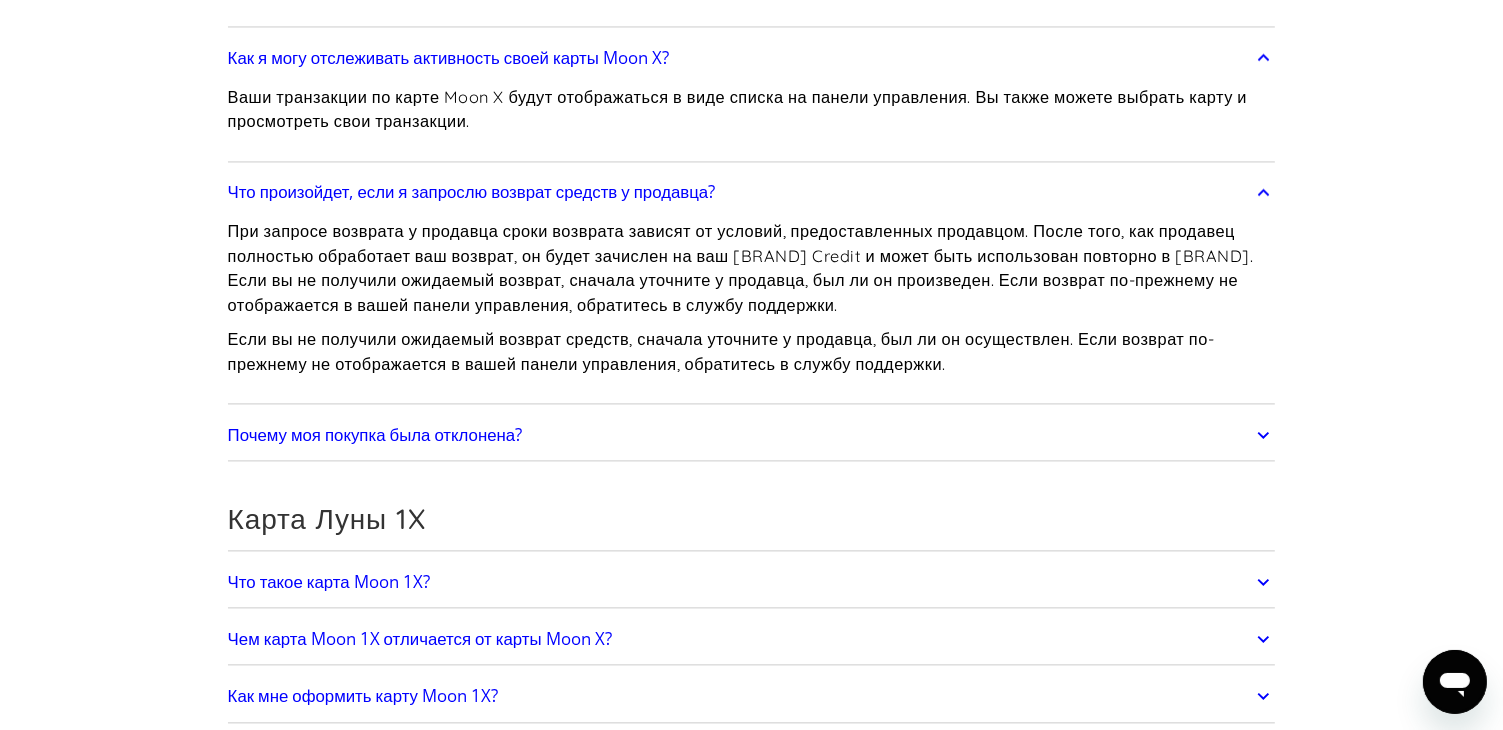 scroll, scrollTop: 4100, scrollLeft: 0, axis: vertical 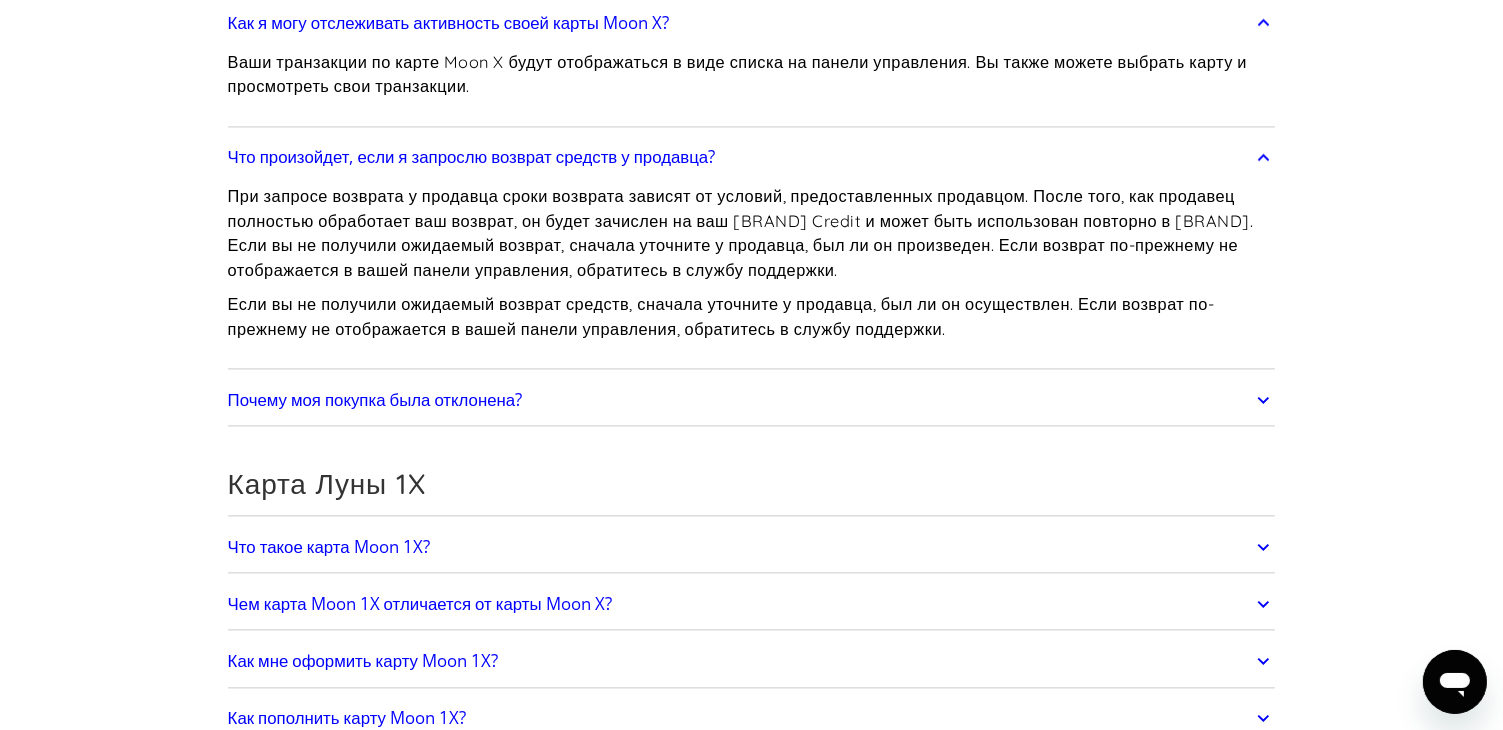 click on "Почему моя покупка была отклонена?" at bounding box center [752, 400] 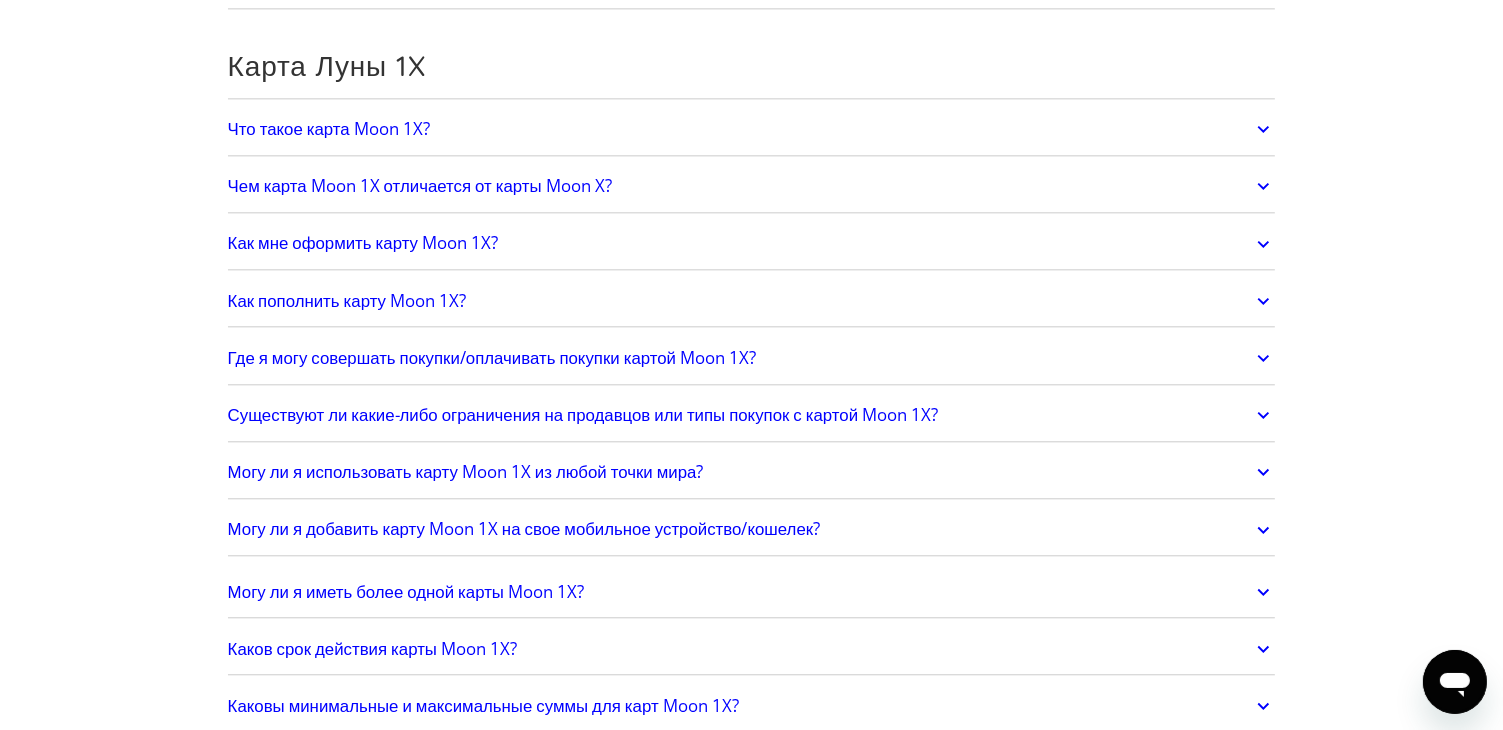 scroll, scrollTop: 4800, scrollLeft: 0, axis: vertical 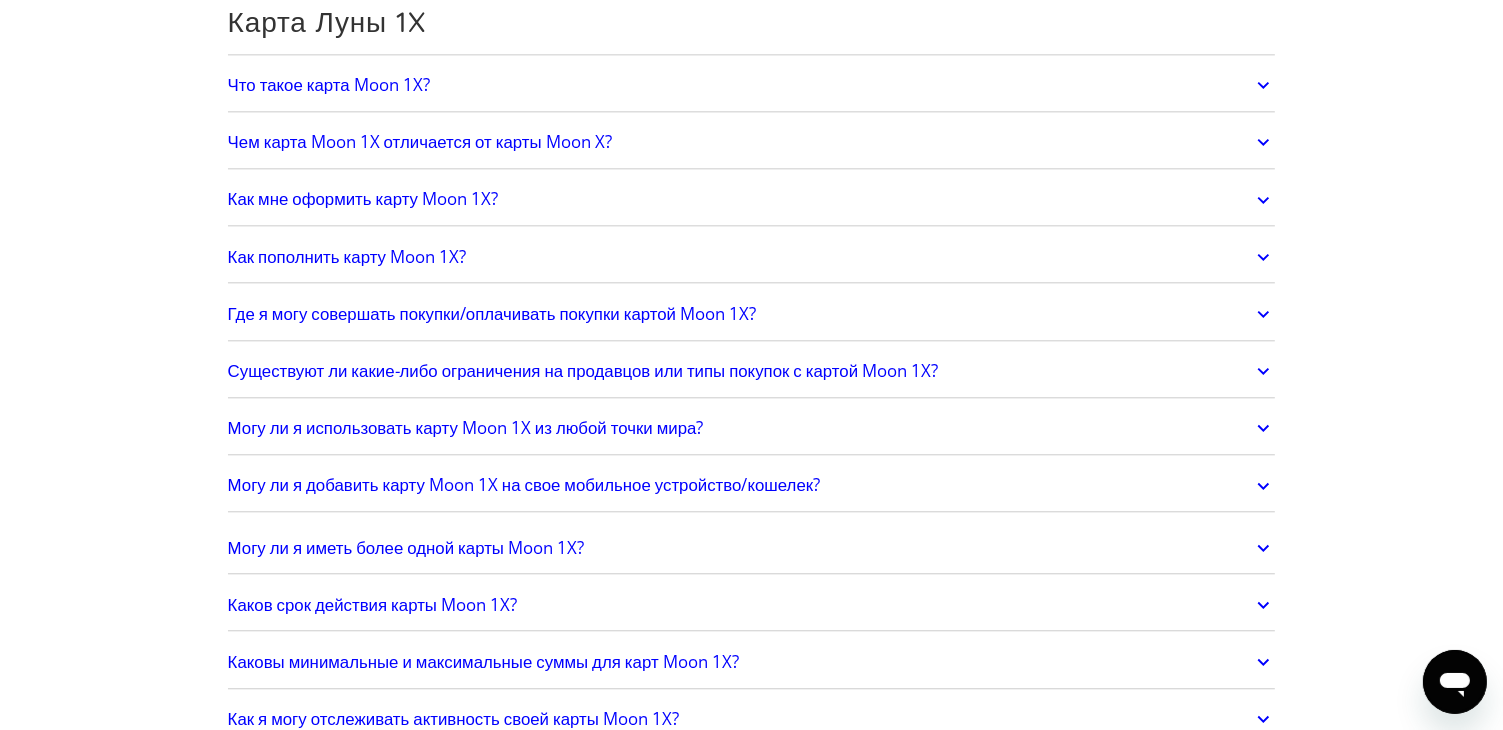 click on "Существуют ли какие-либо ограничения на продавцов или типы покупок с картой Moon 1X?" at bounding box center (578, -1954) 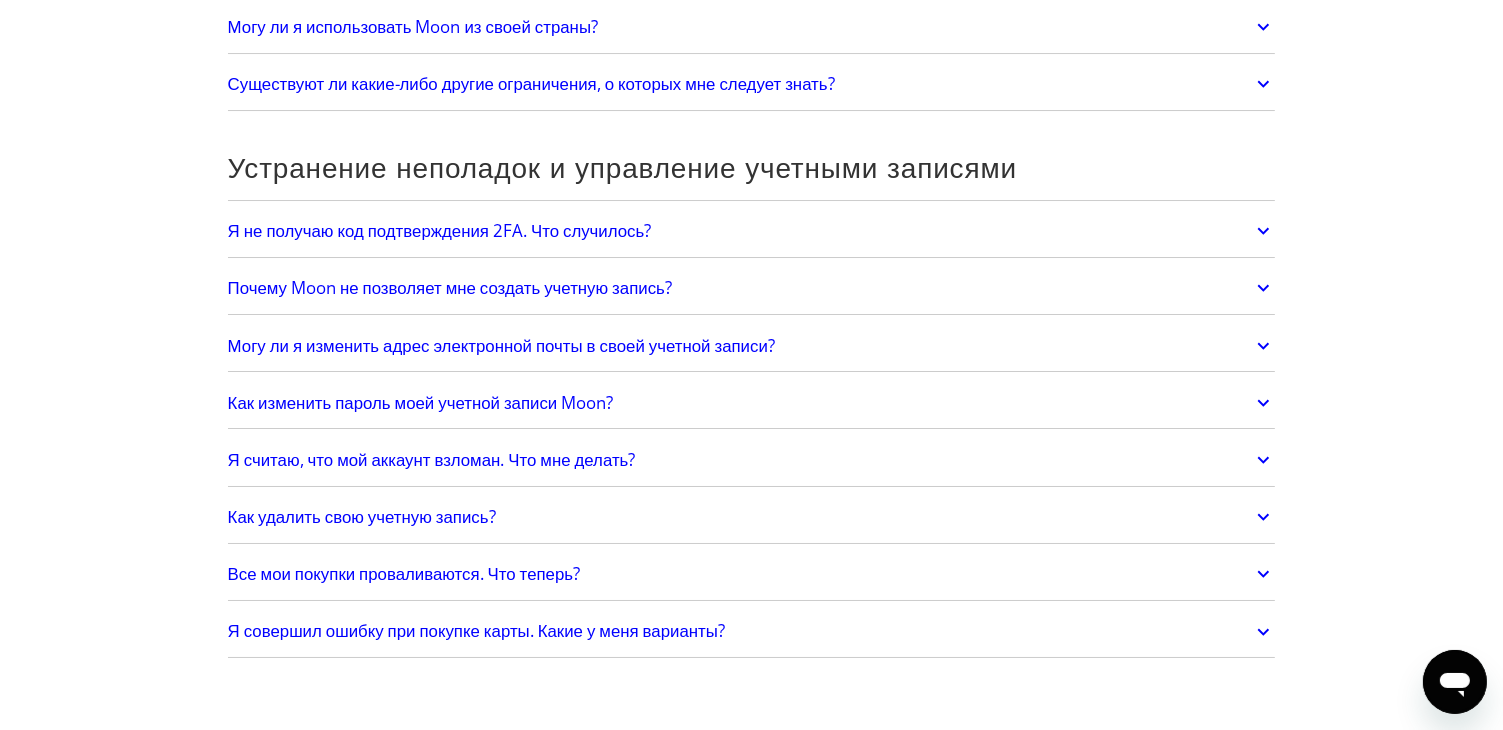 scroll, scrollTop: 7200, scrollLeft: 0, axis: vertical 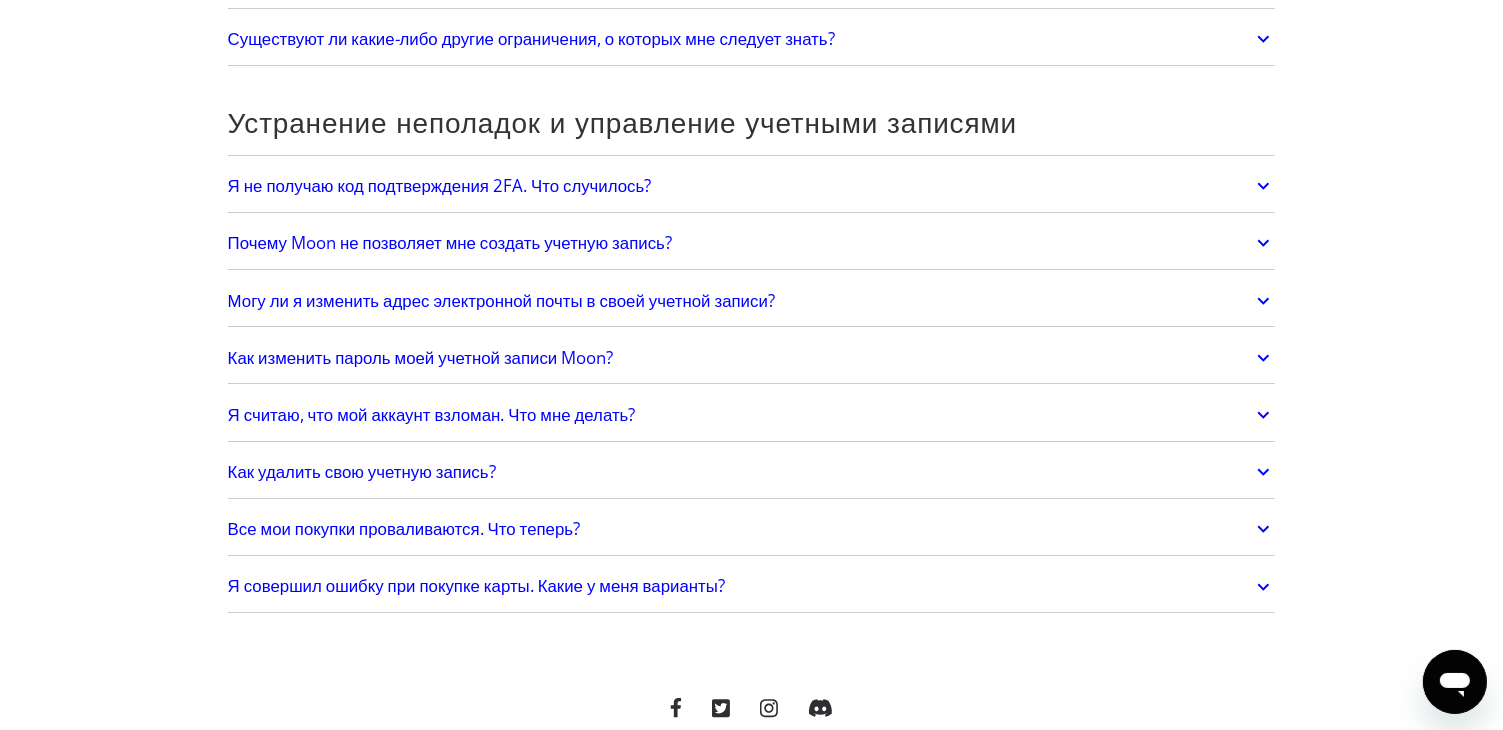 click on "Могу ли я изменить адрес электронной почты в своей учетной записи?" at bounding box center (501, 300) 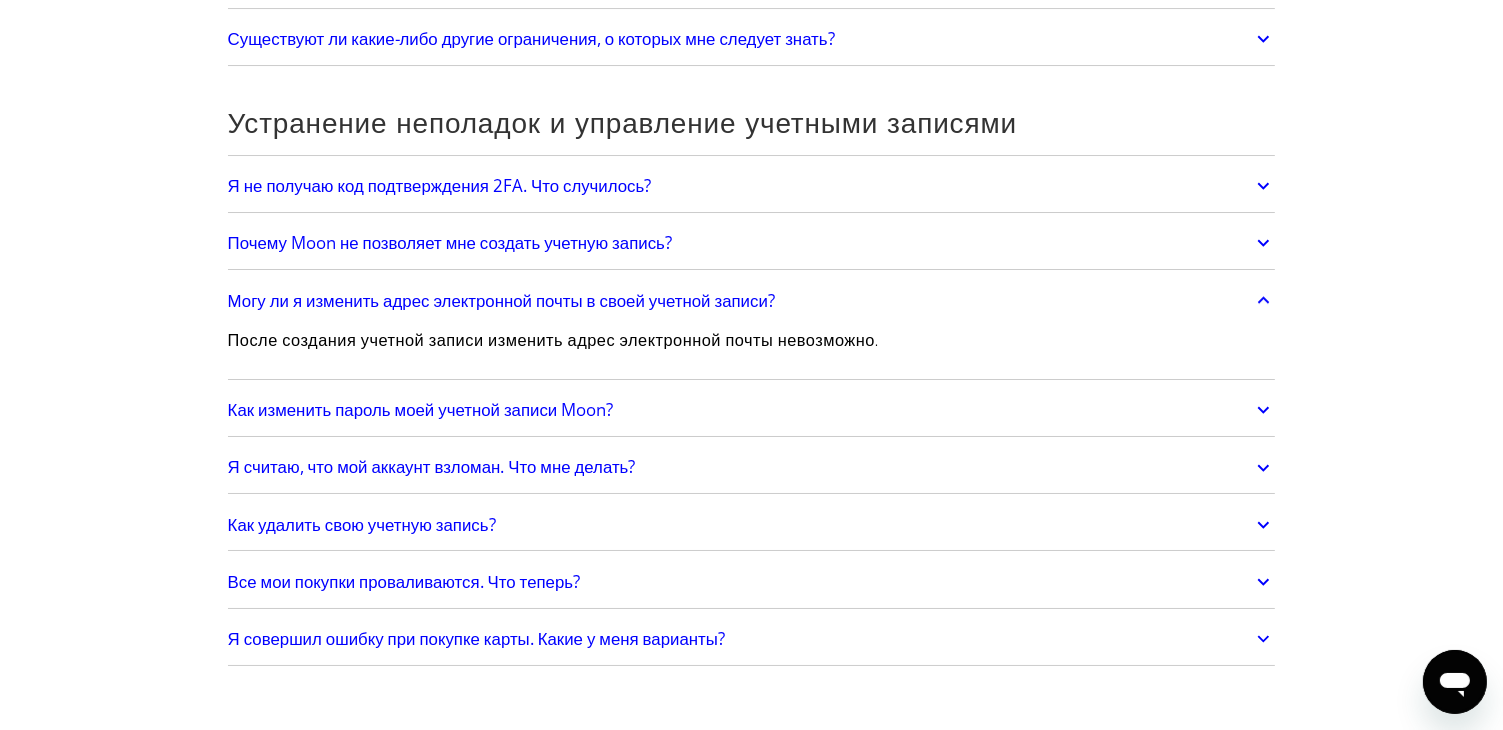 click on "Почему Moon не позволяет мне создать учетную запись?" at bounding box center (752, 243) 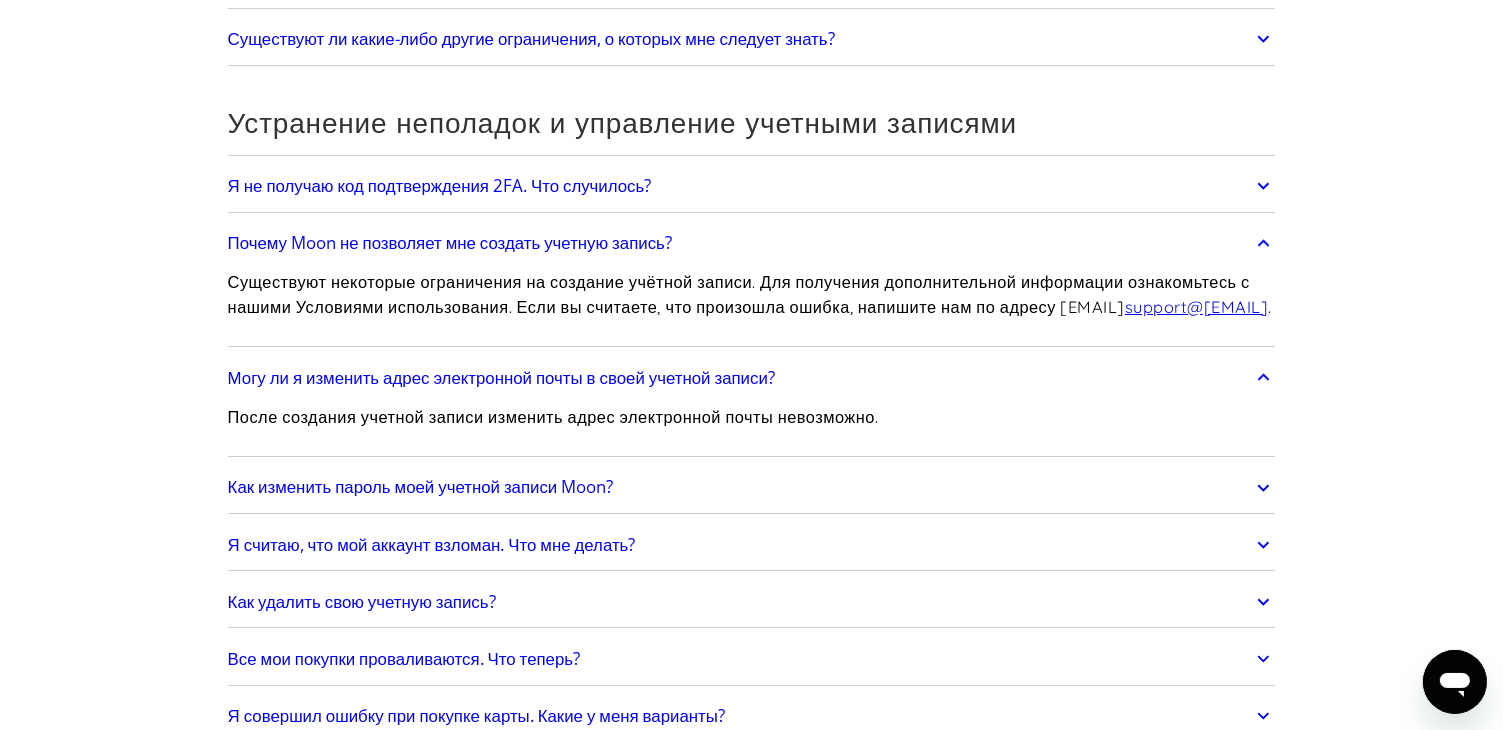 click on "Я не получаю код подтверждения 2FA. Что случилось?" at bounding box center [440, 185] 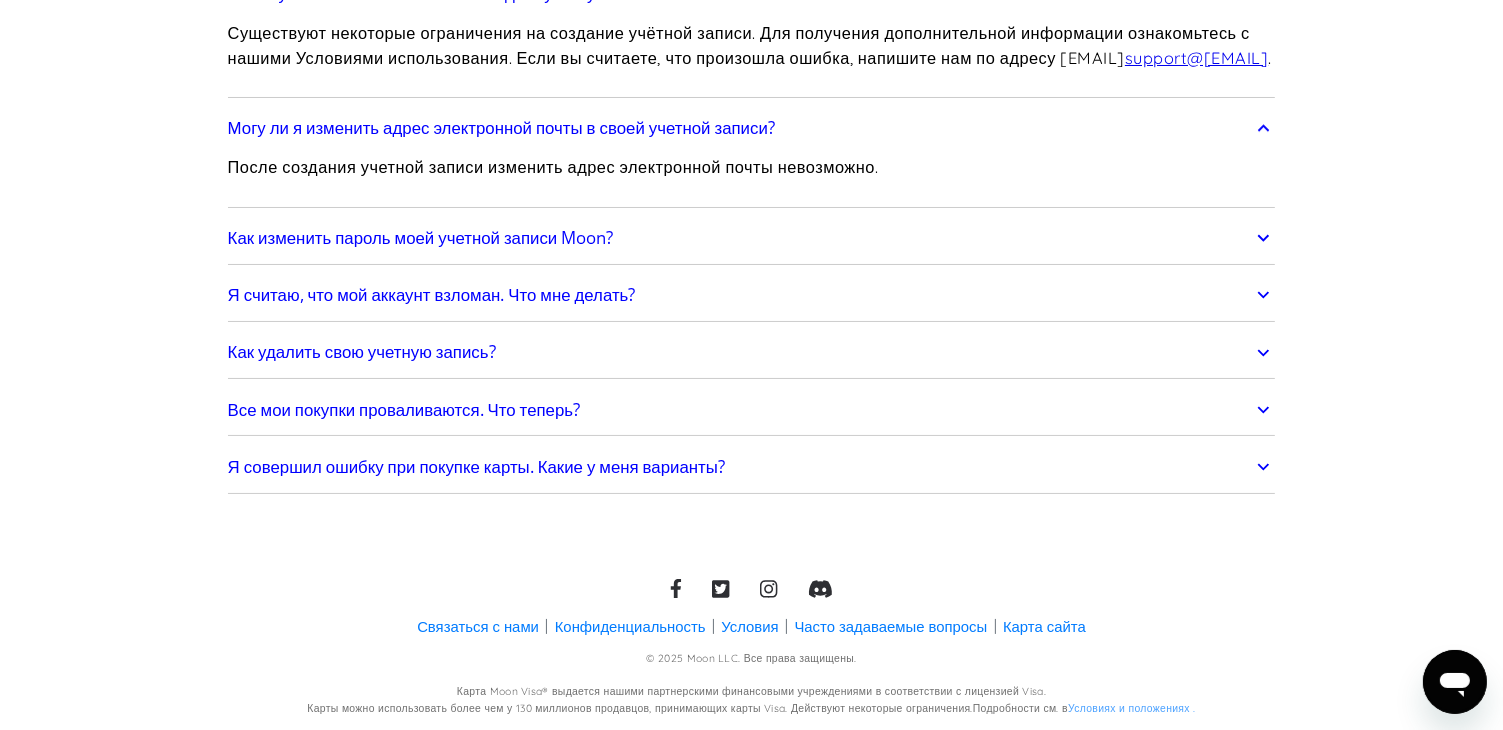 scroll, scrollTop: 7584, scrollLeft: 0, axis: vertical 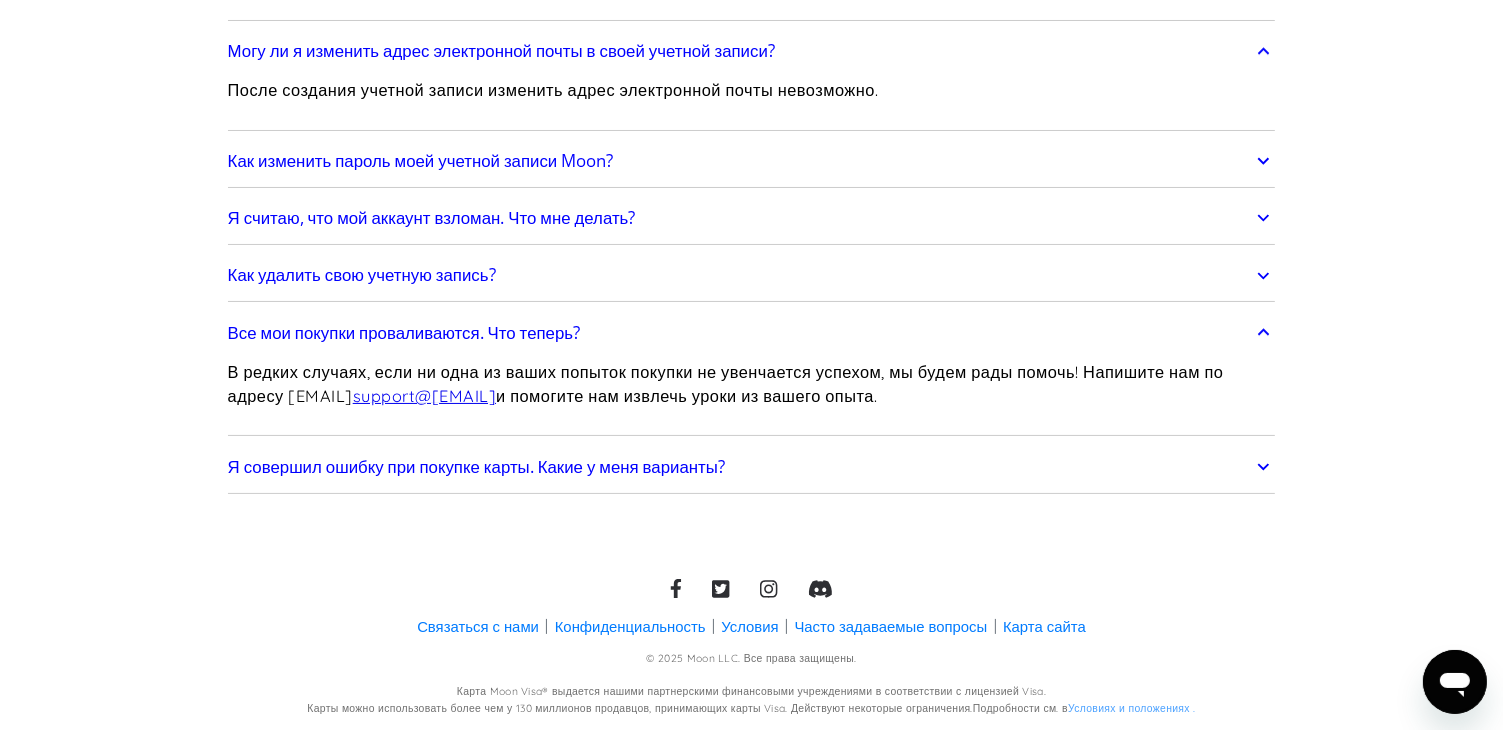 click on "Я совершил ошибку при покупке карты. Какие у меня варианты?" at bounding box center [476, 466] 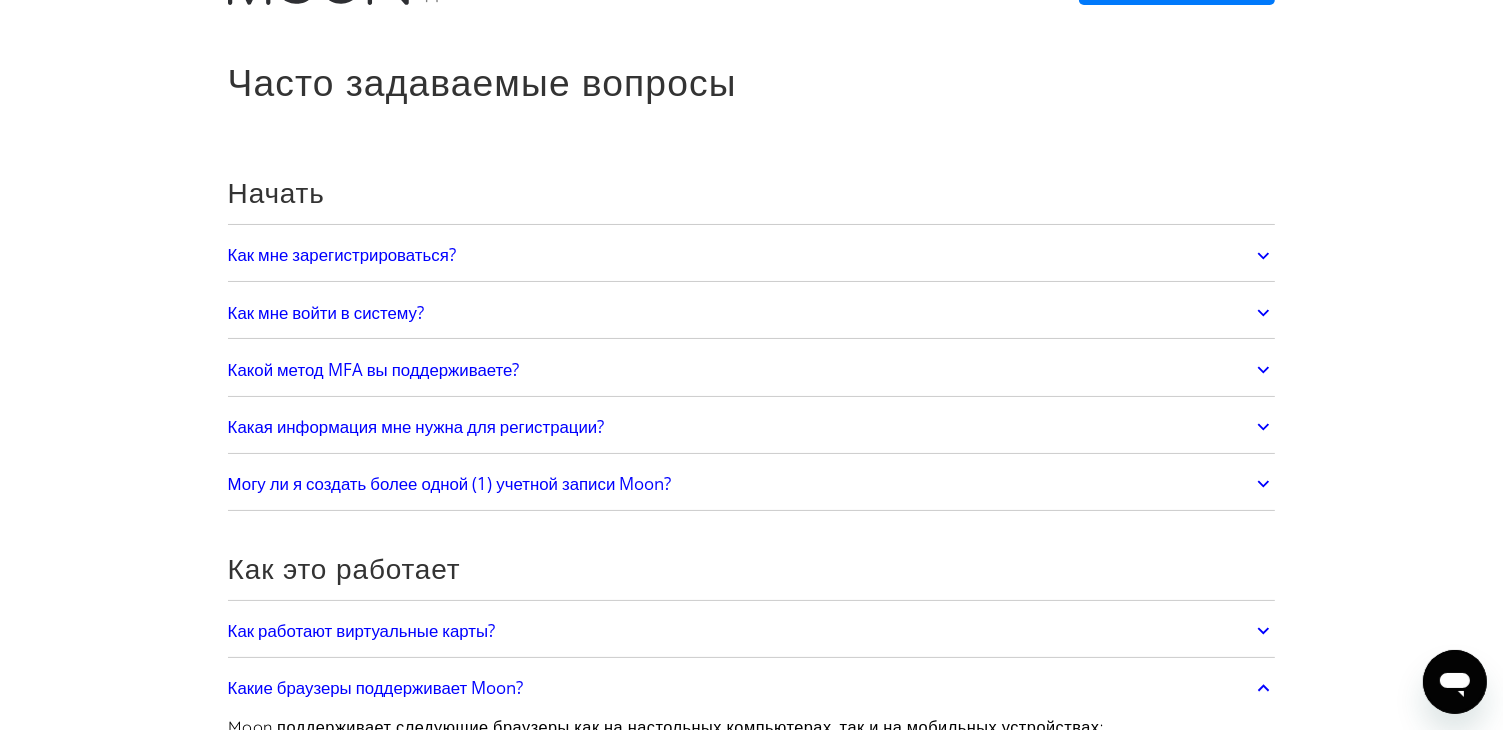 scroll, scrollTop: 0, scrollLeft: 0, axis: both 